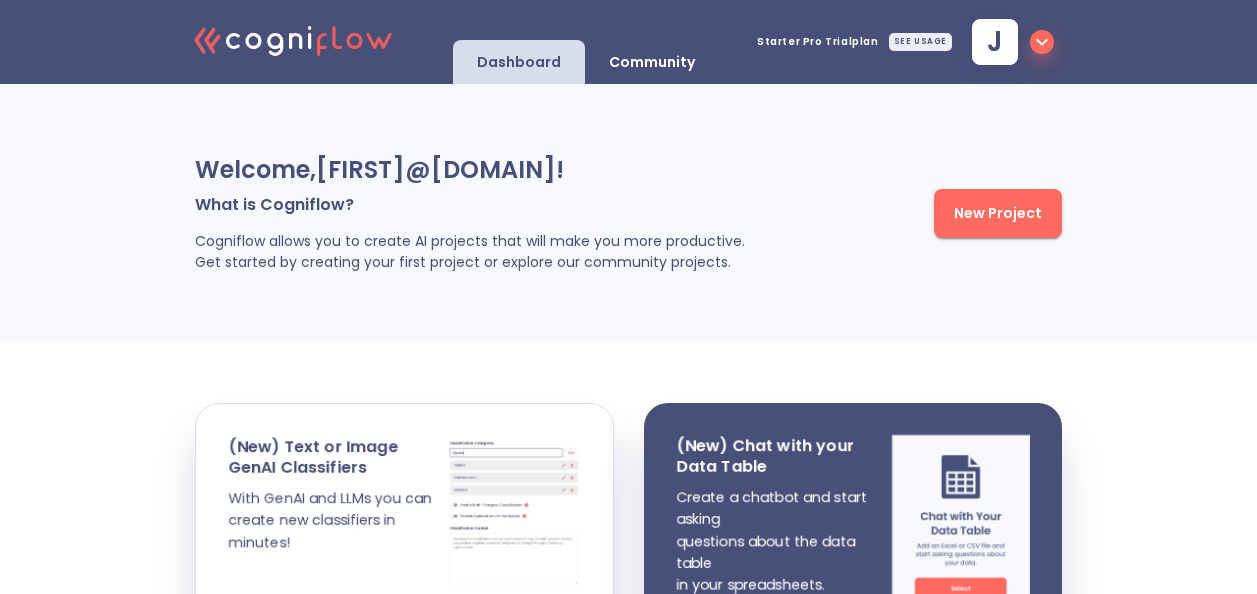 scroll, scrollTop: 0, scrollLeft: 0, axis: both 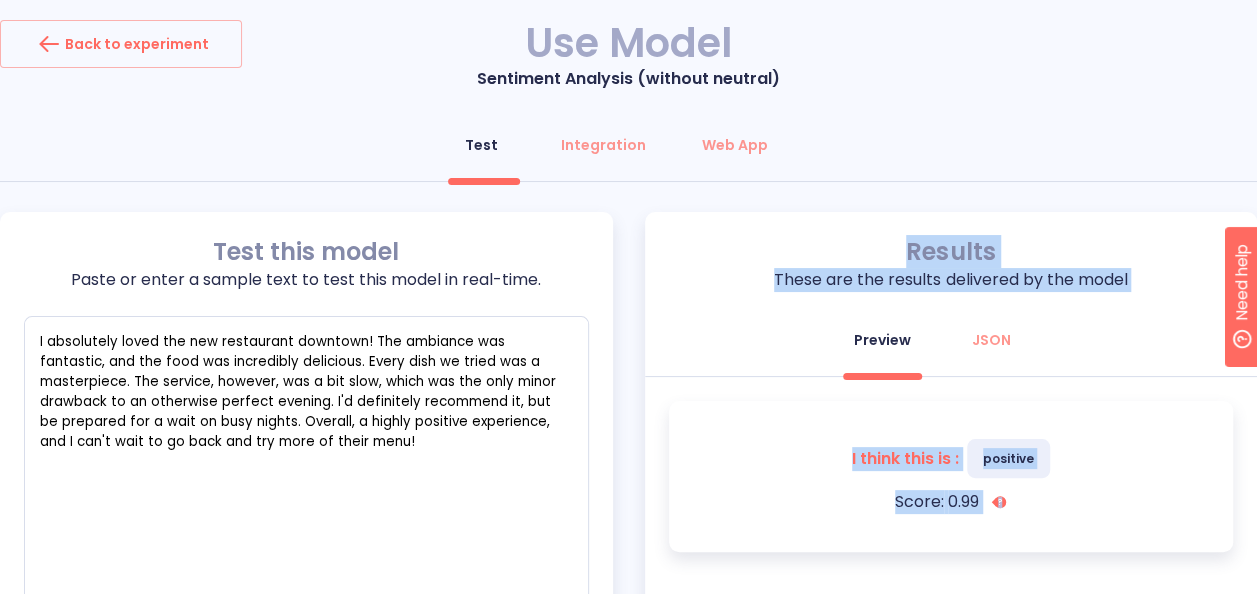 click on "Results" at bounding box center (951, 252) 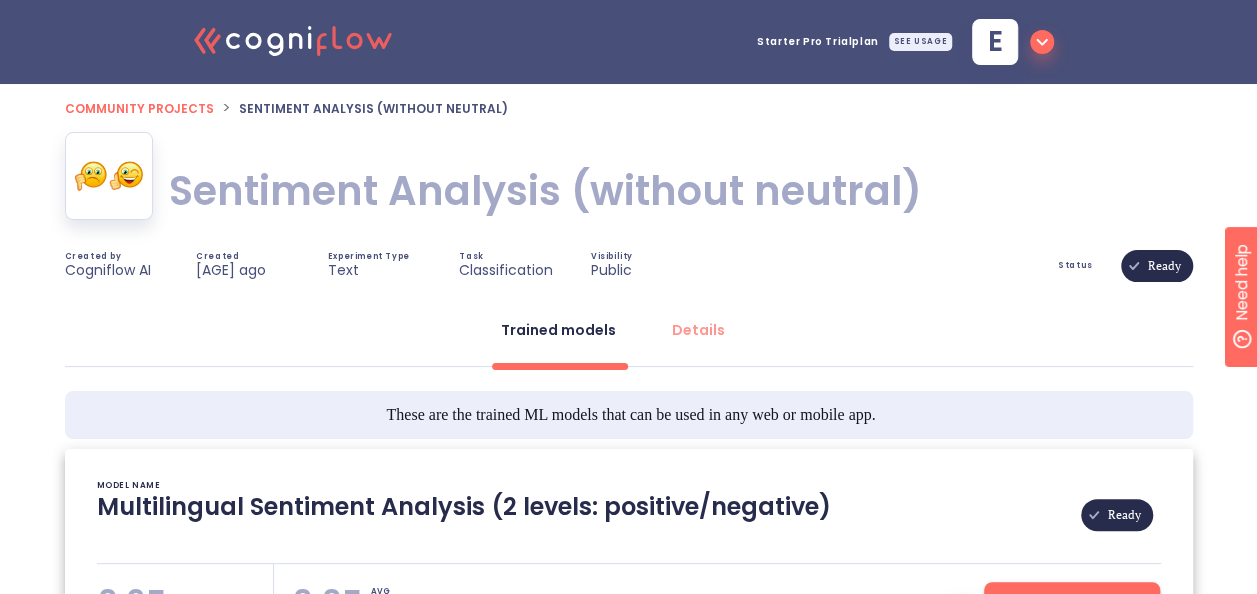 type on "[2021/10/13 02:41:27]- Pretrained Multilingual (en, nl, de, fr, it, es) Sentiment Analysis Model
[2021/10/13 02:41:27]- Model pretrained metrics: ACC: 0.95" 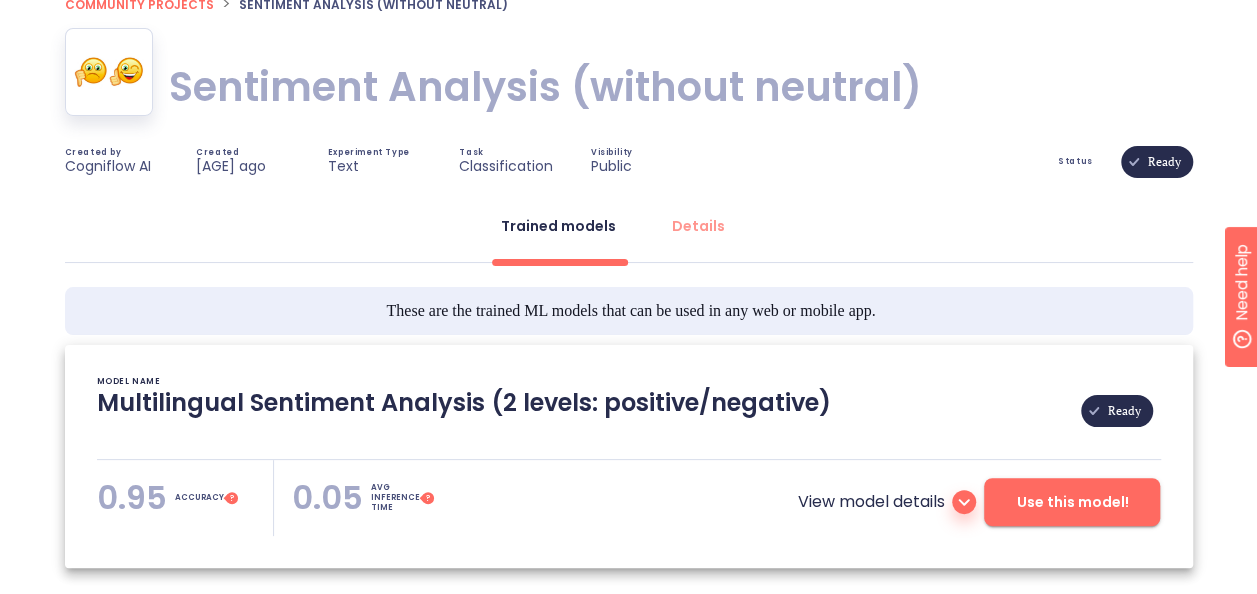 scroll, scrollTop: 100, scrollLeft: 0, axis: vertical 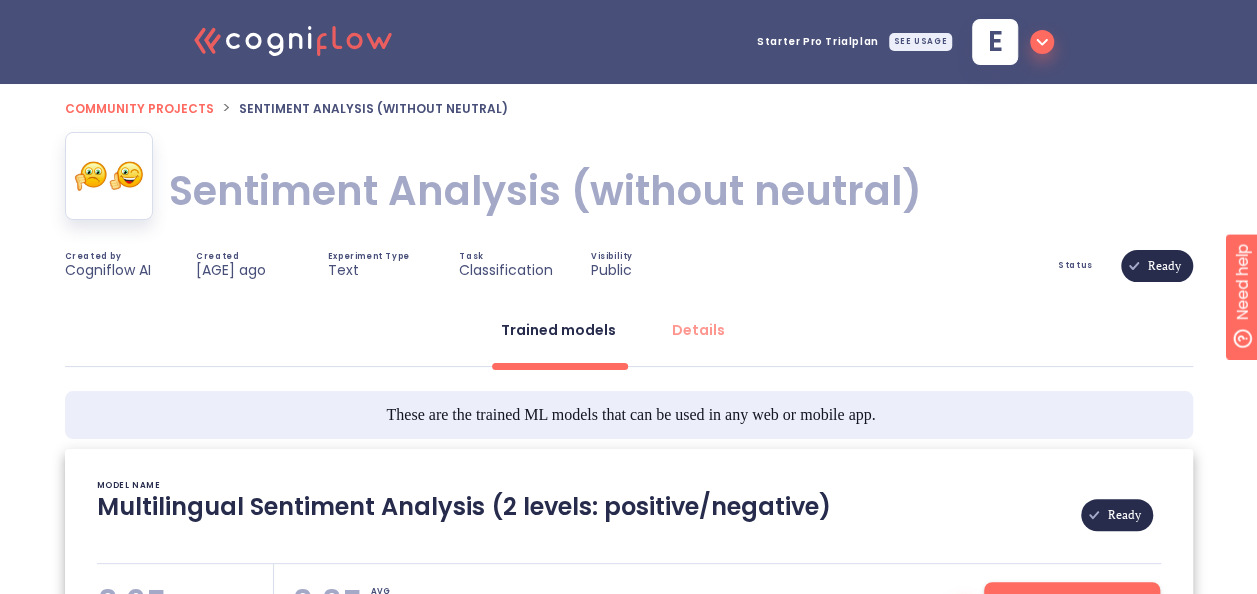 type on "[DATE] - Pretrained Multilingual (en, nl, de, fr, it, es) Sentiment Analysis Model
[DATE] - Model pretrained metrics: ACC: 0.95" 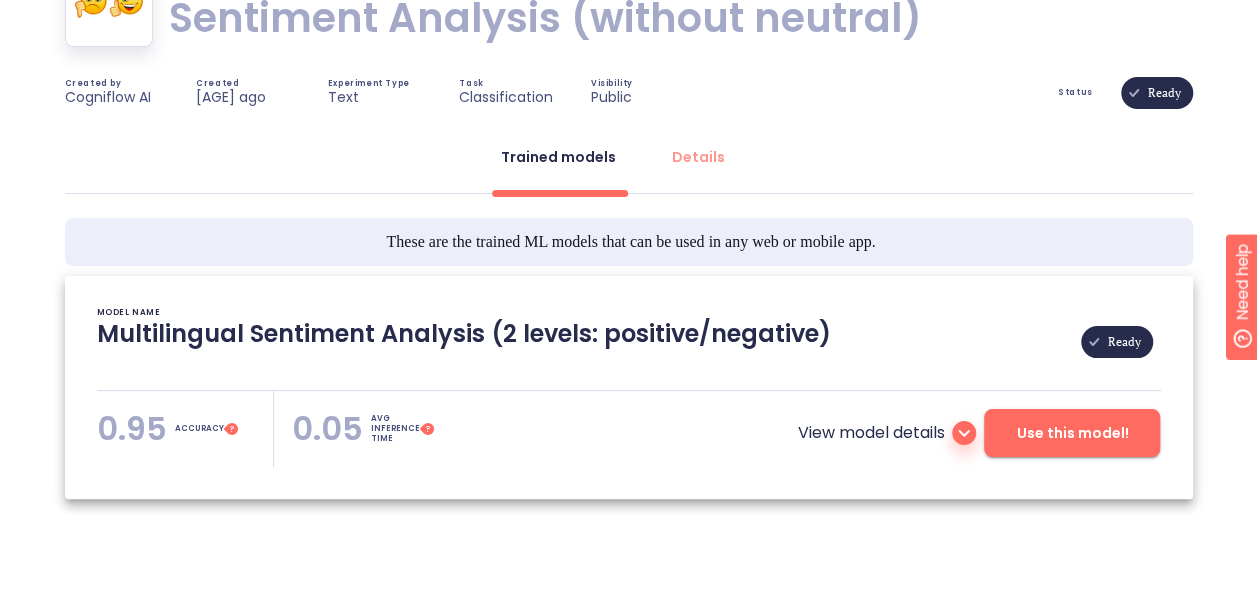 scroll, scrollTop: 174, scrollLeft: 0, axis: vertical 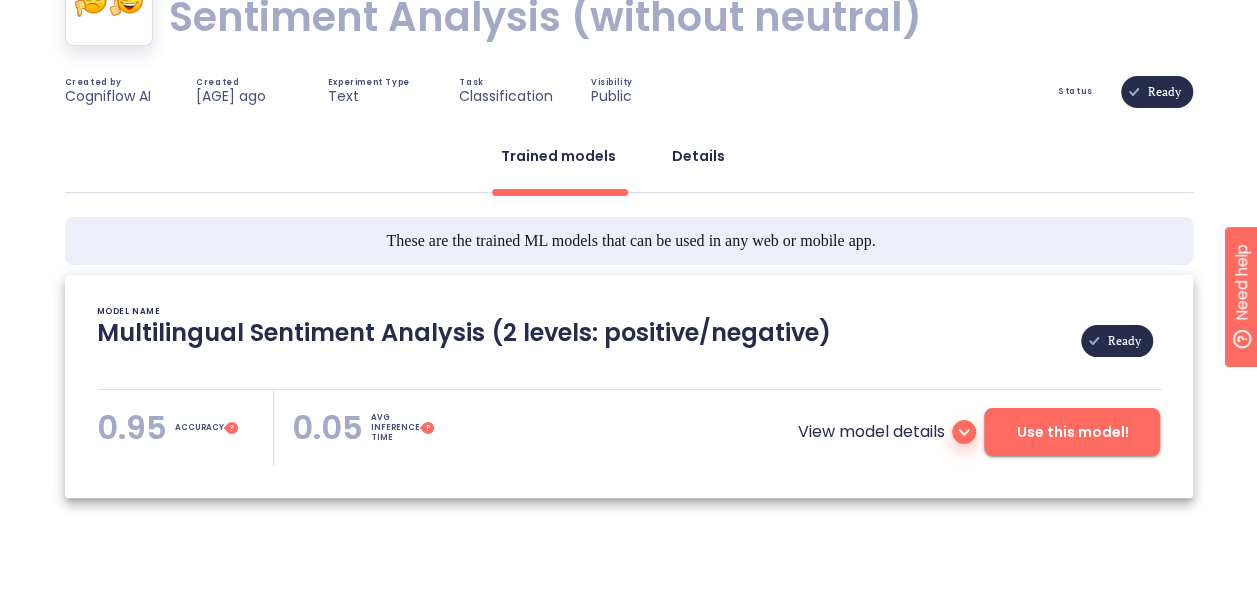 click on "Details" at bounding box center (698, 156) 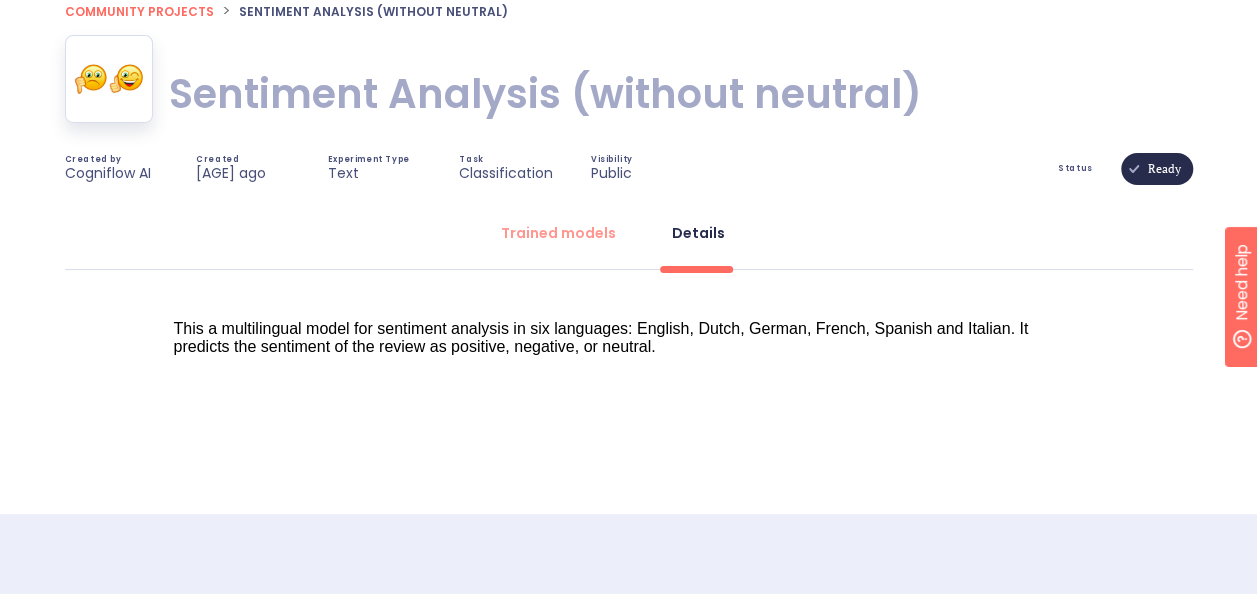 scroll, scrollTop: 104, scrollLeft: 0, axis: vertical 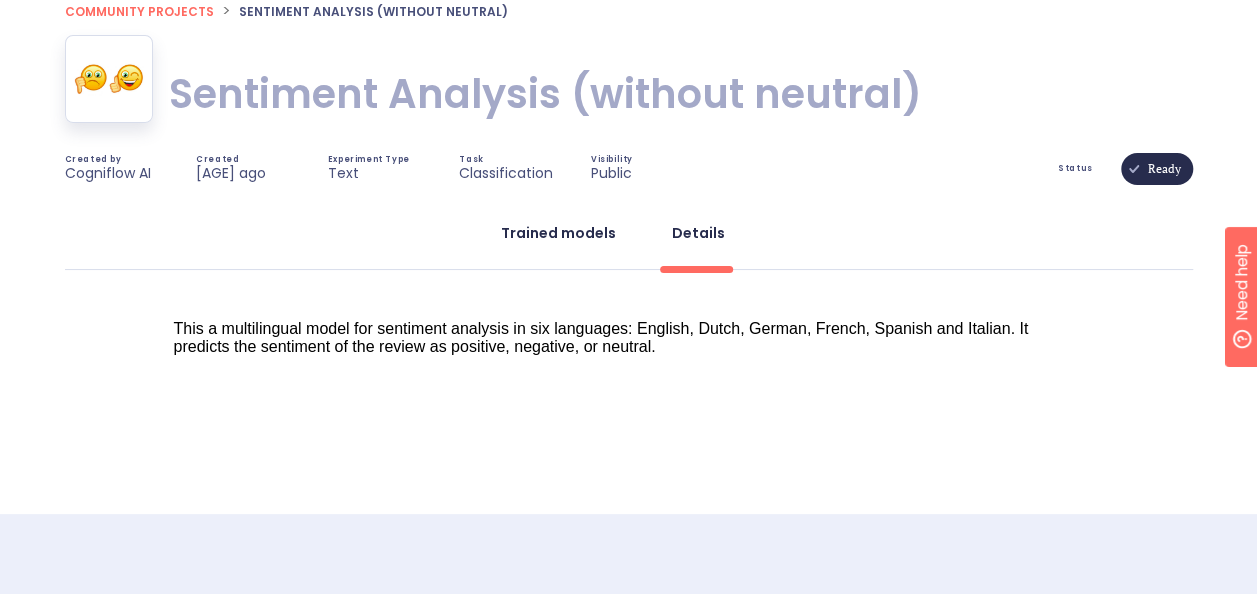 click on "Trained models" at bounding box center (558, 233) 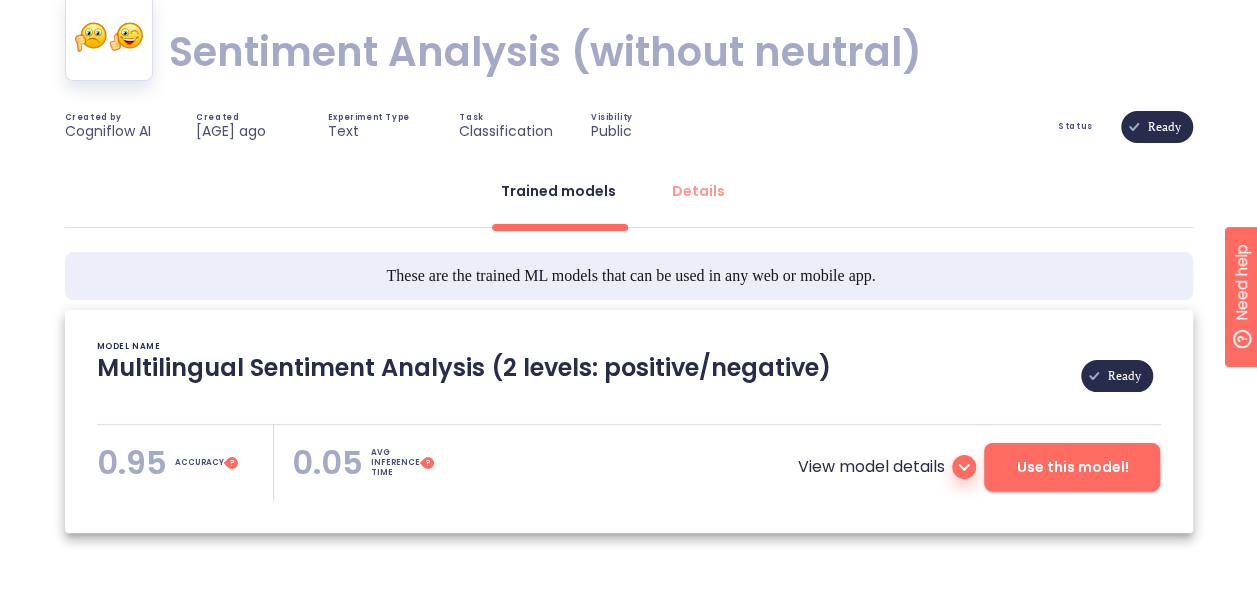 scroll, scrollTop: 220, scrollLeft: 0, axis: vertical 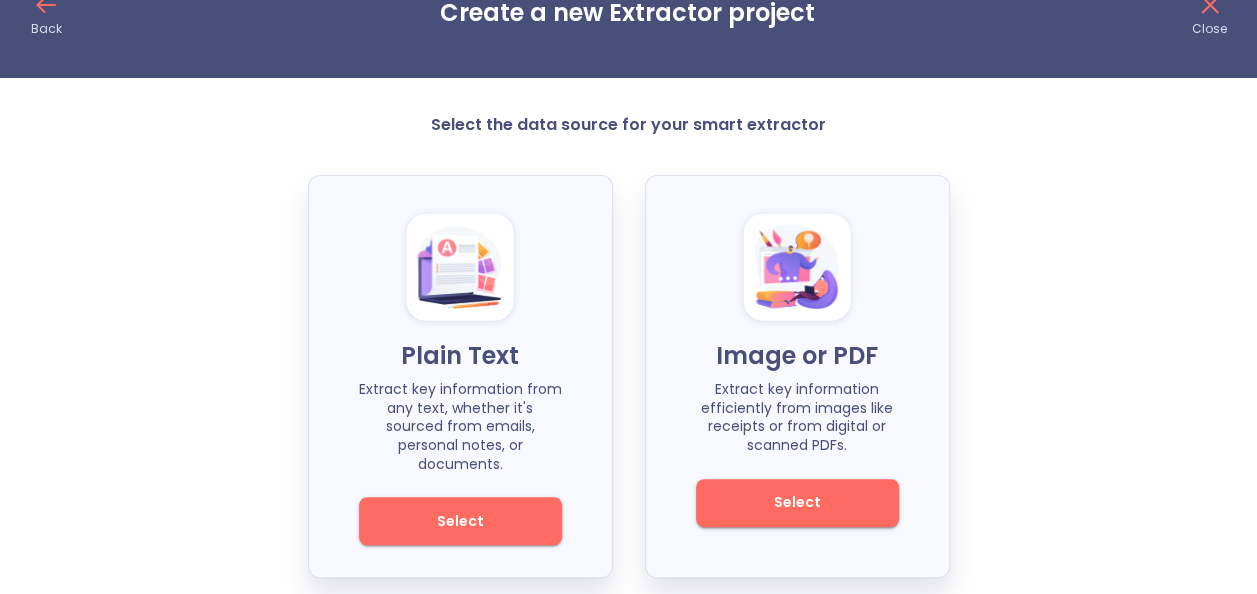 click on "Select" at bounding box center (460, 521) 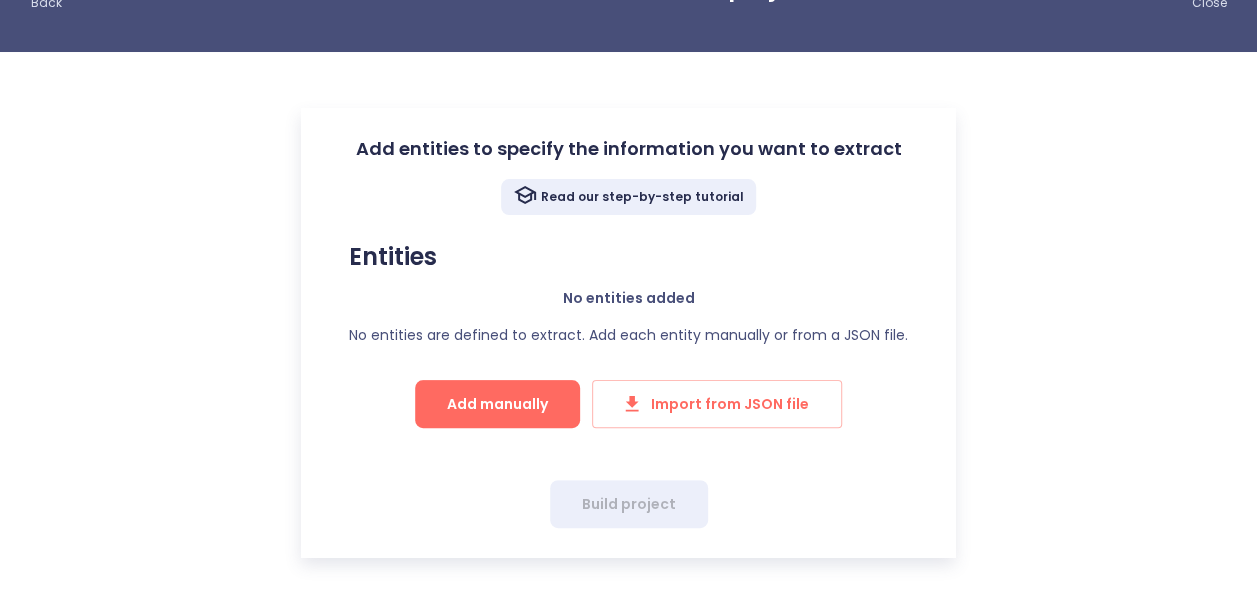 scroll, scrollTop: 0, scrollLeft: 0, axis: both 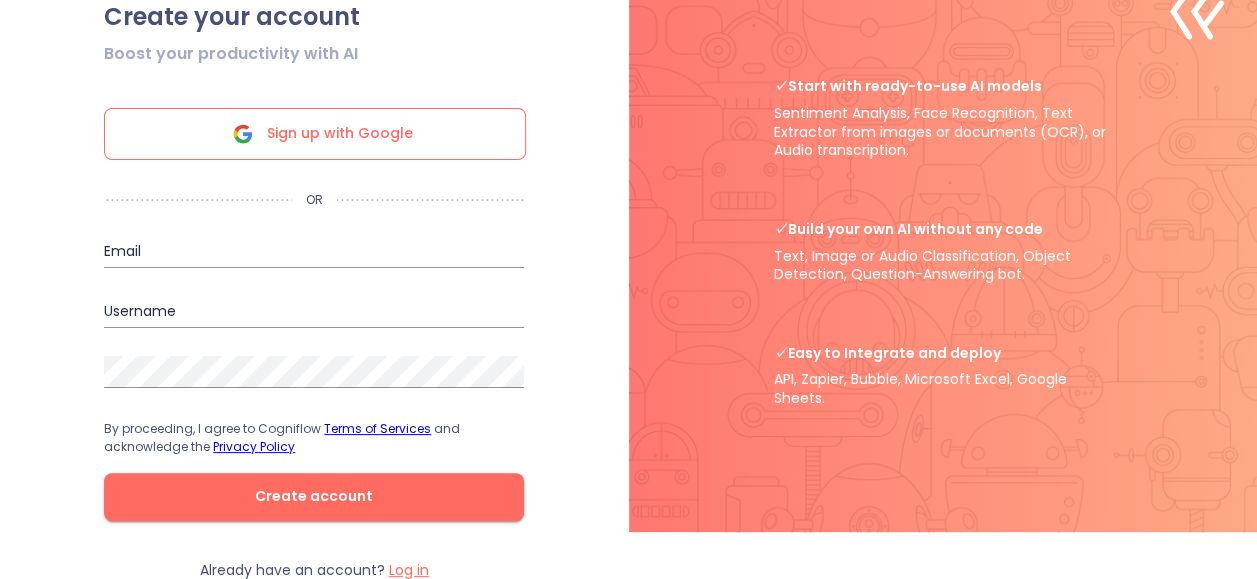 click on "Log in" at bounding box center [409, 570] 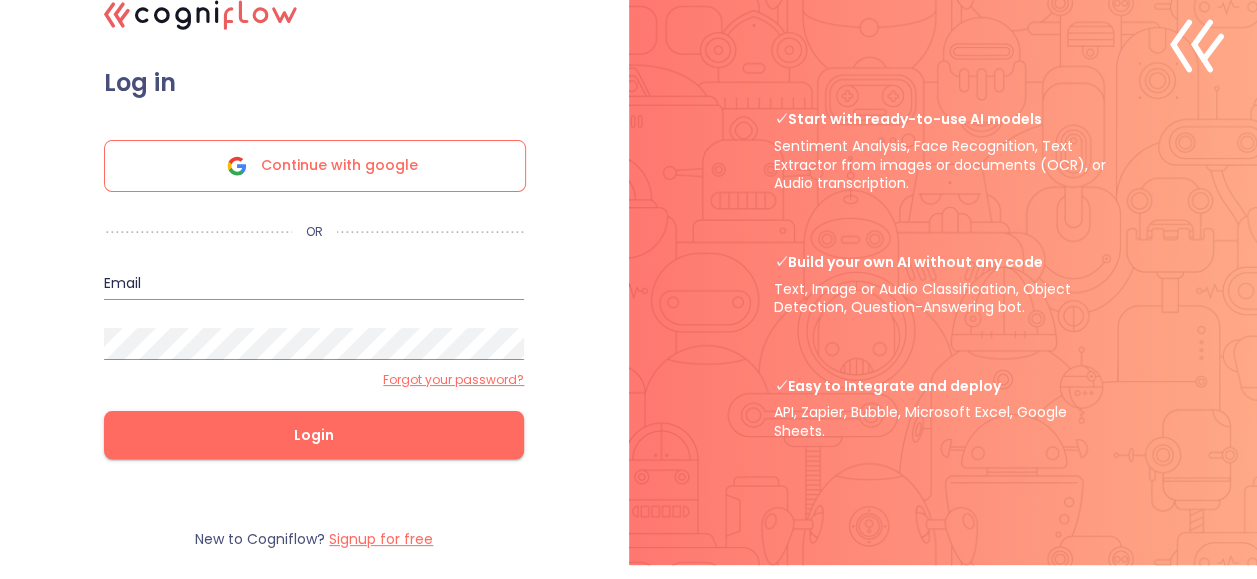scroll, scrollTop: 0, scrollLeft: 0, axis: both 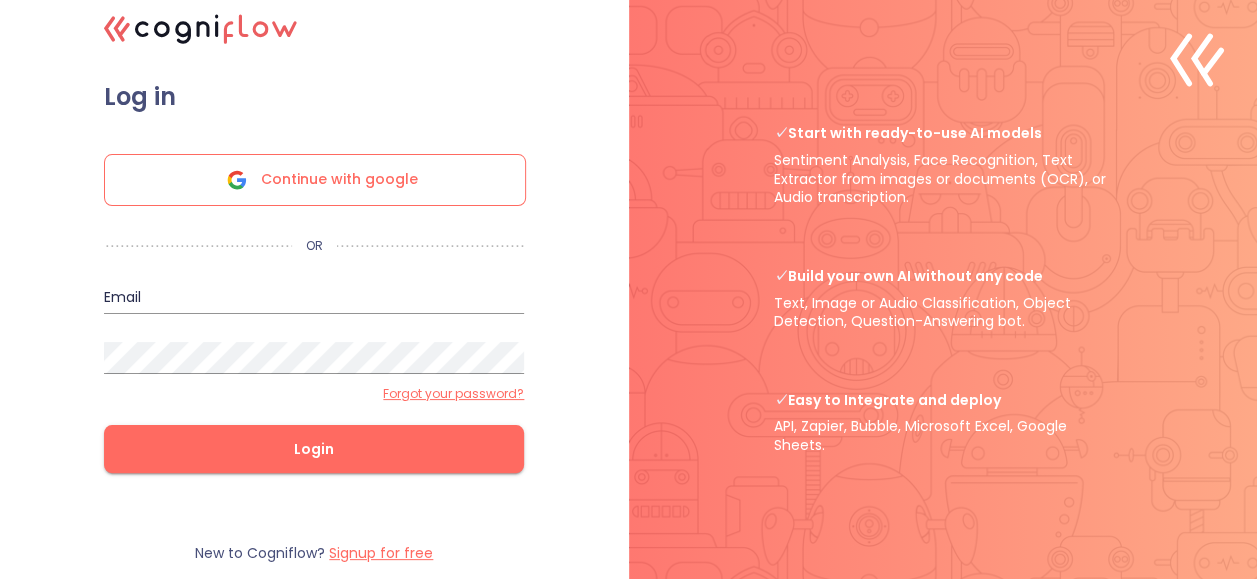 click on "Signup for free" at bounding box center (381, 553) 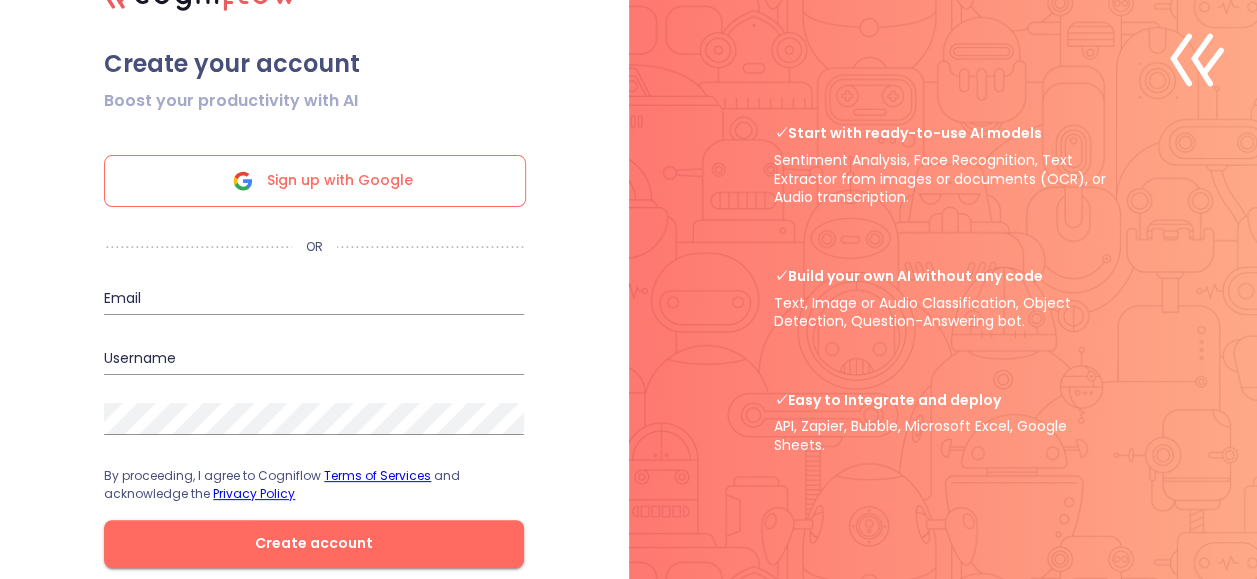 scroll, scrollTop: 54, scrollLeft: 0, axis: vertical 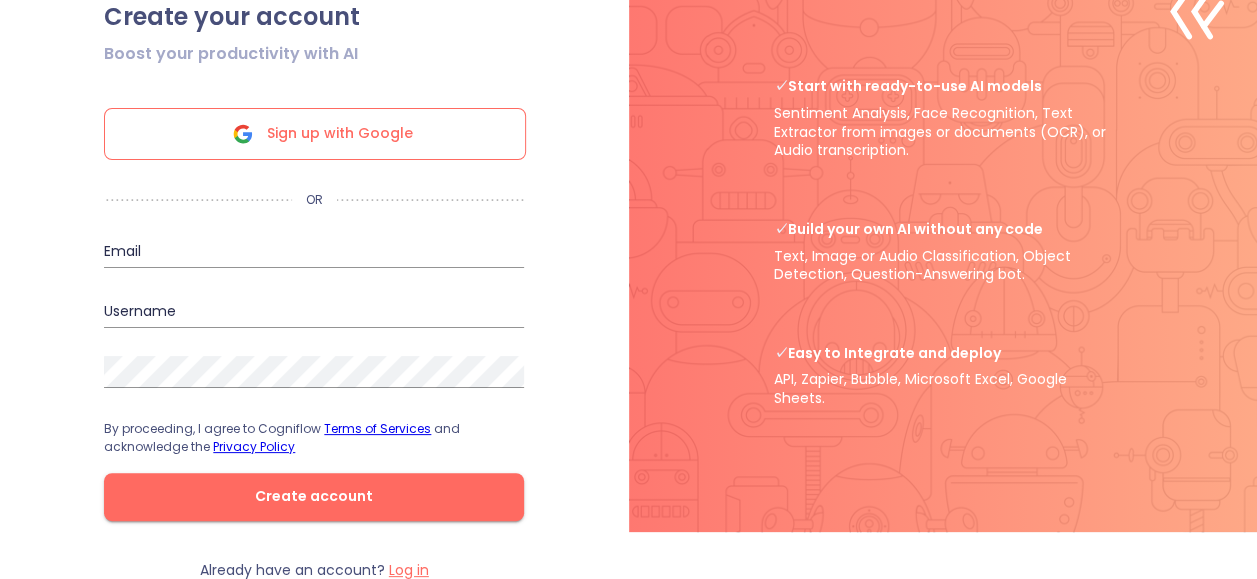 click on "Log in" at bounding box center [409, 570] 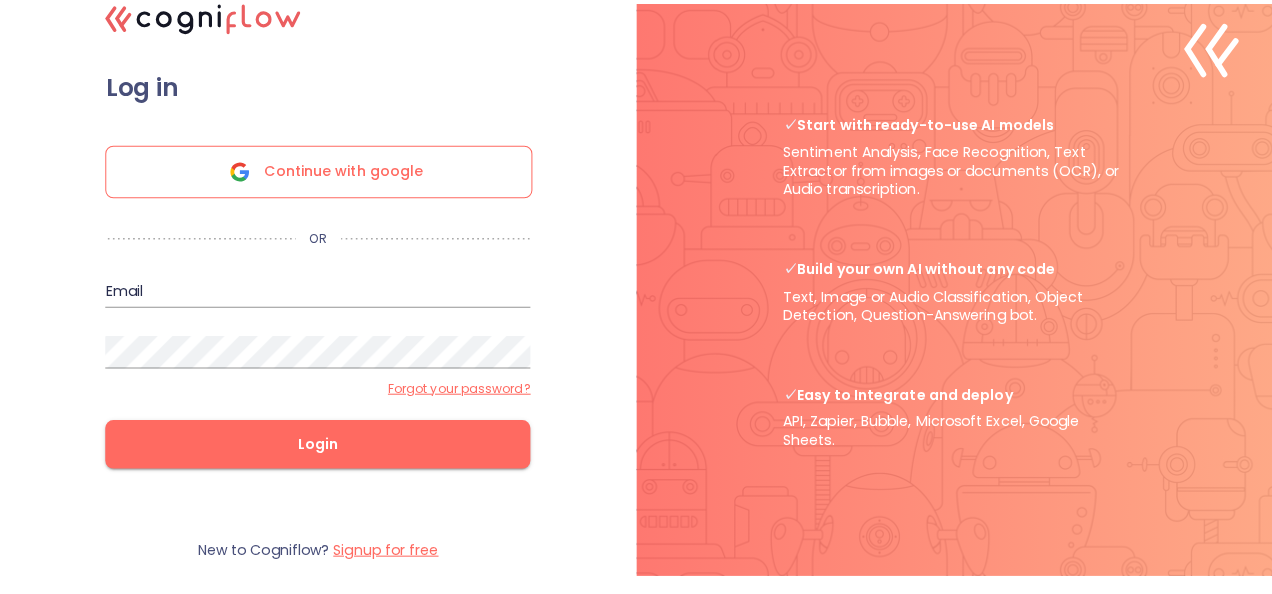 scroll, scrollTop: 0, scrollLeft: 0, axis: both 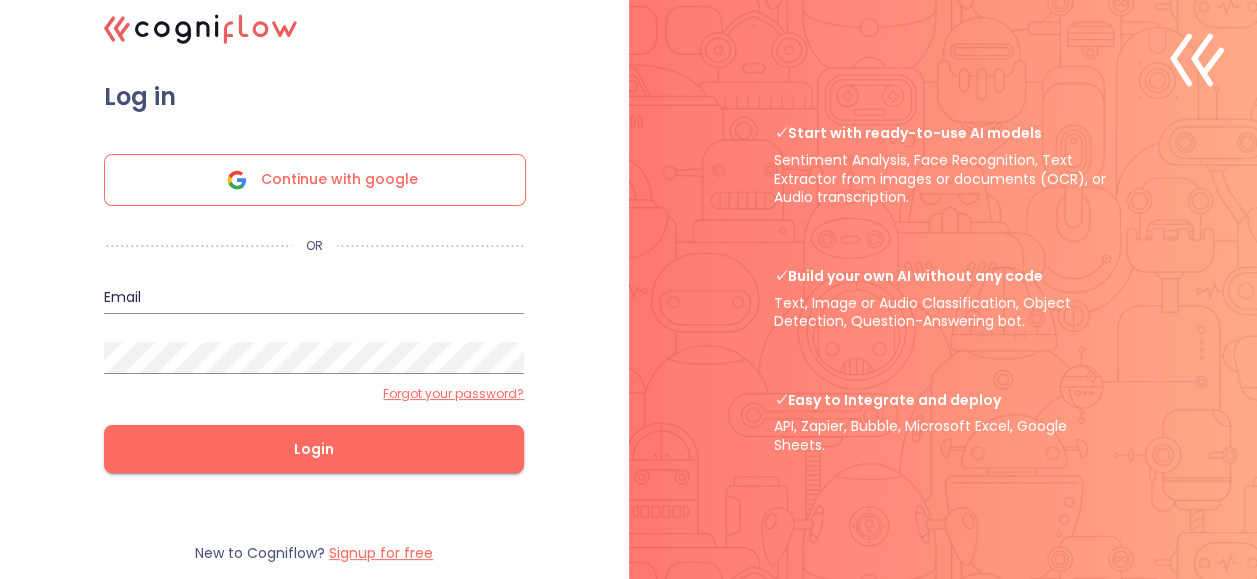 click on "Continue with google" at bounding box center [315, 180] 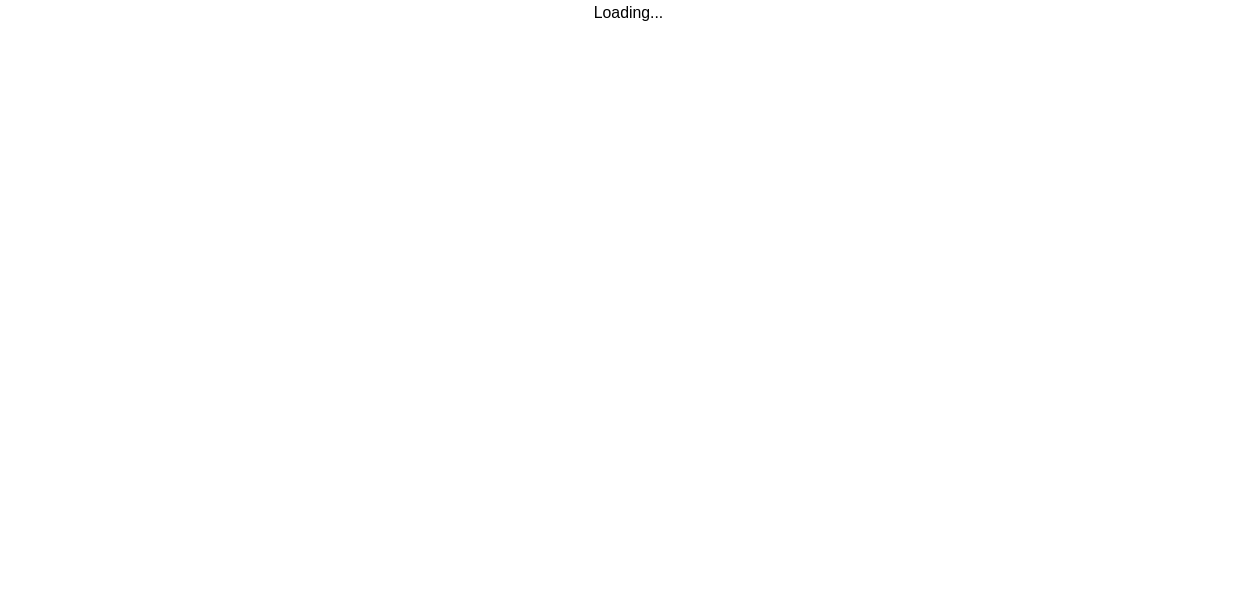scroll, scrollTop: 0, scrollLeft: 0, axis: both 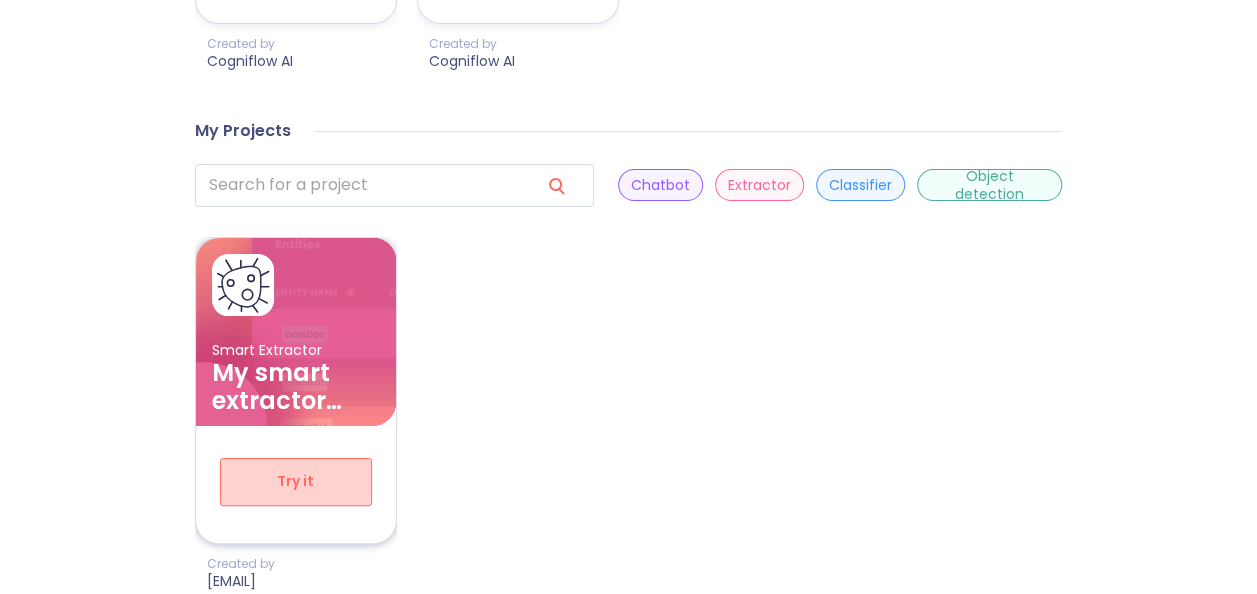 click on "Try it" at bounding box center [296, 481] 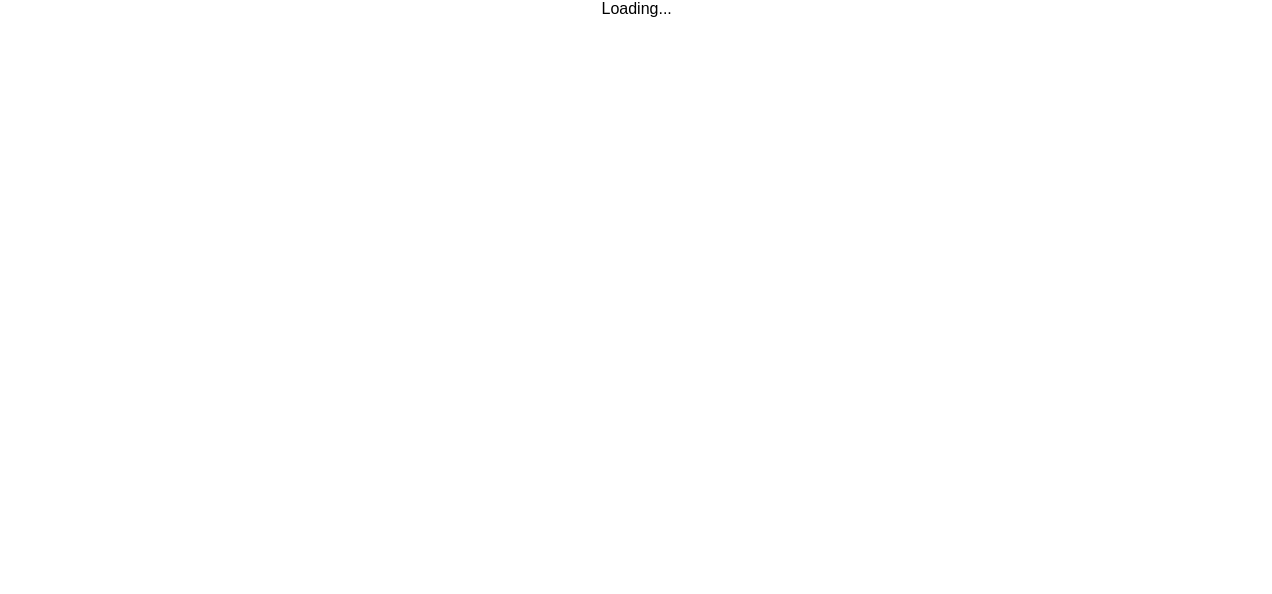 scroll, scrollTop: 0, scrollLeft: 0, axis: both 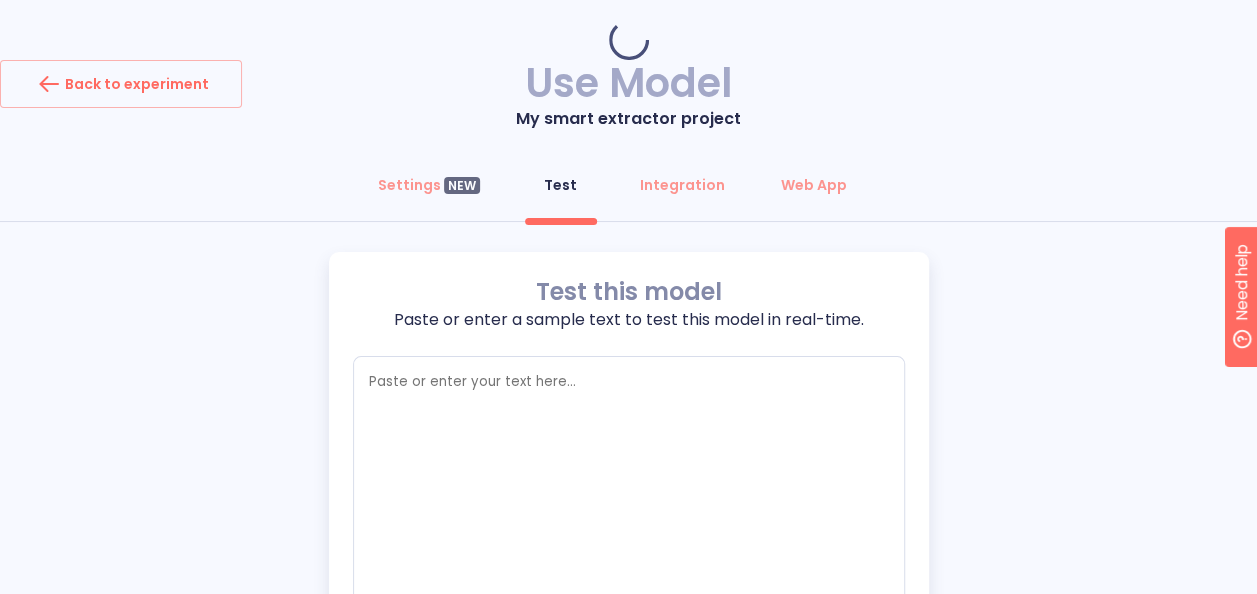 type on "x" 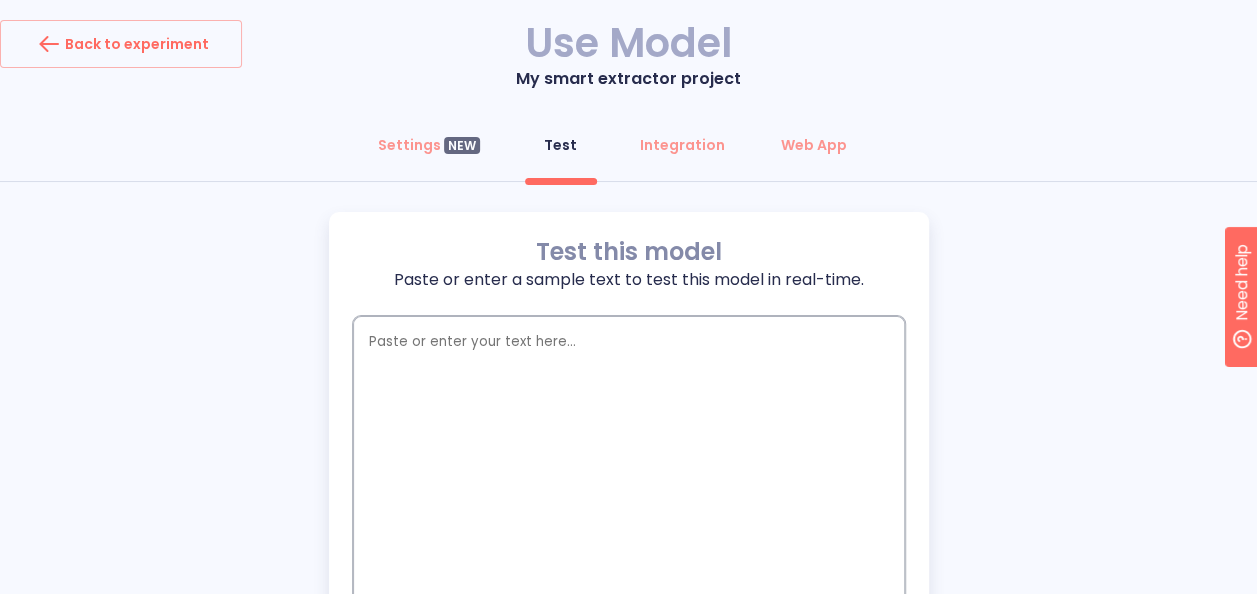 click at bounding box center (629, 476) 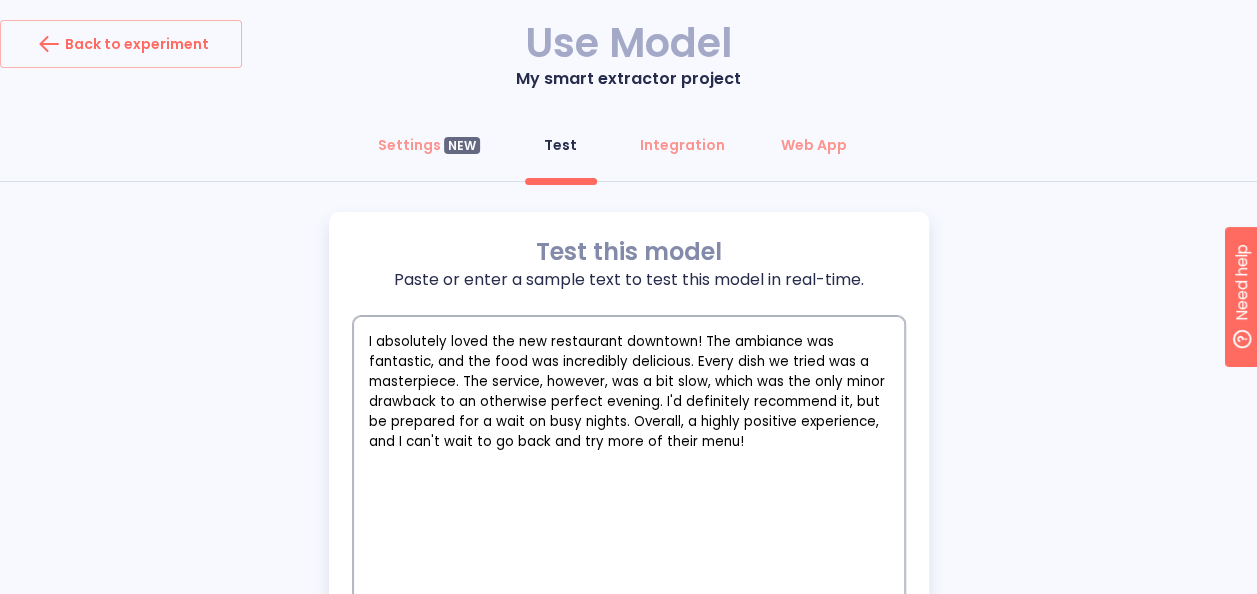 type on "x" 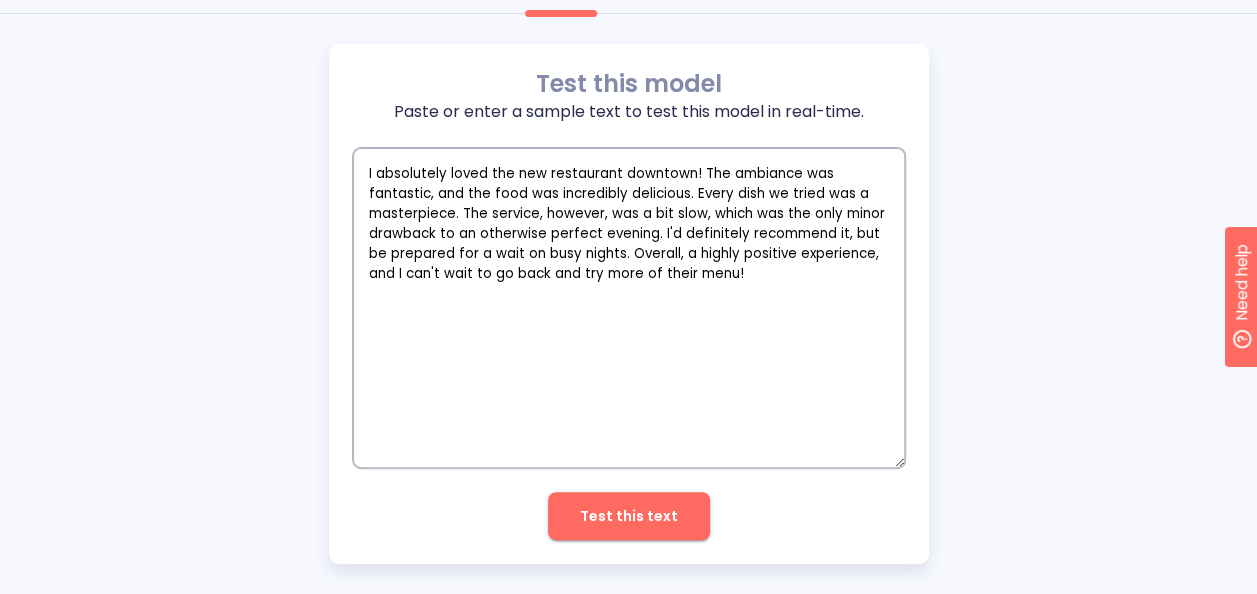scroll, scrollTop: 188, scrollLeft: 0, axis: vertical 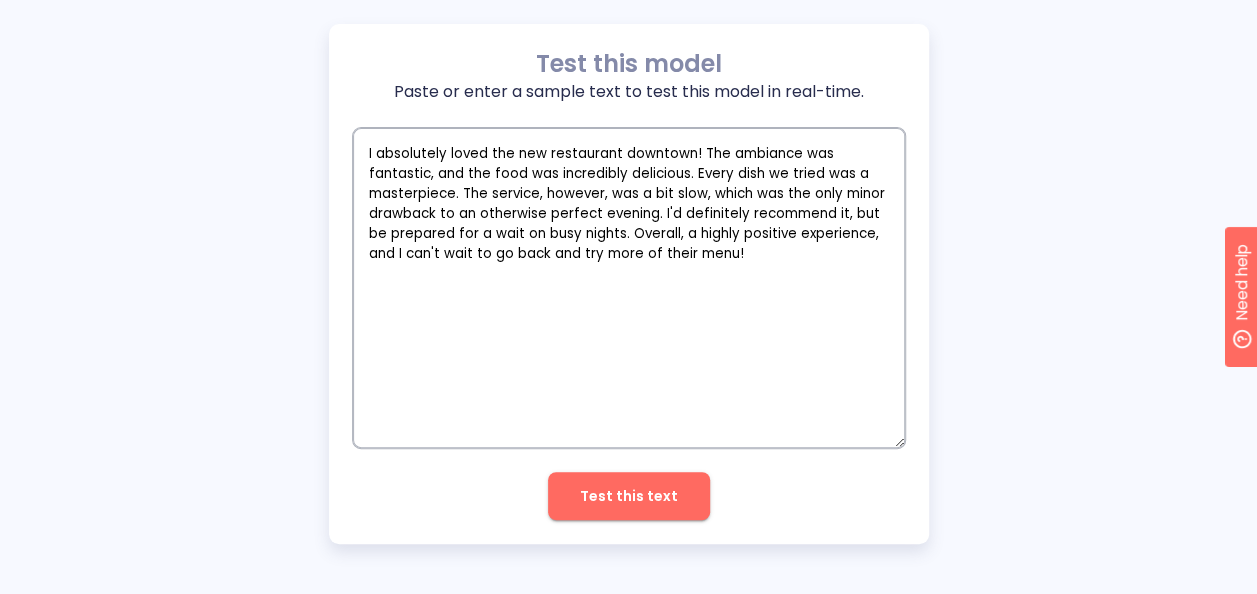 type on "I absolutely loved the new restaurant downtown! The ambiance was fantastic, and the food was incredibly delicious. Every dish we tried was a masterpiece. The service, however, was a bit slow, which was the only minor drawback to an otherwise perfect evening. I'd definitely recommend it, but be prepared for a wait on busy nights. Overall, a highly positive experience, and I can't wait to go back and try more of their menu!" 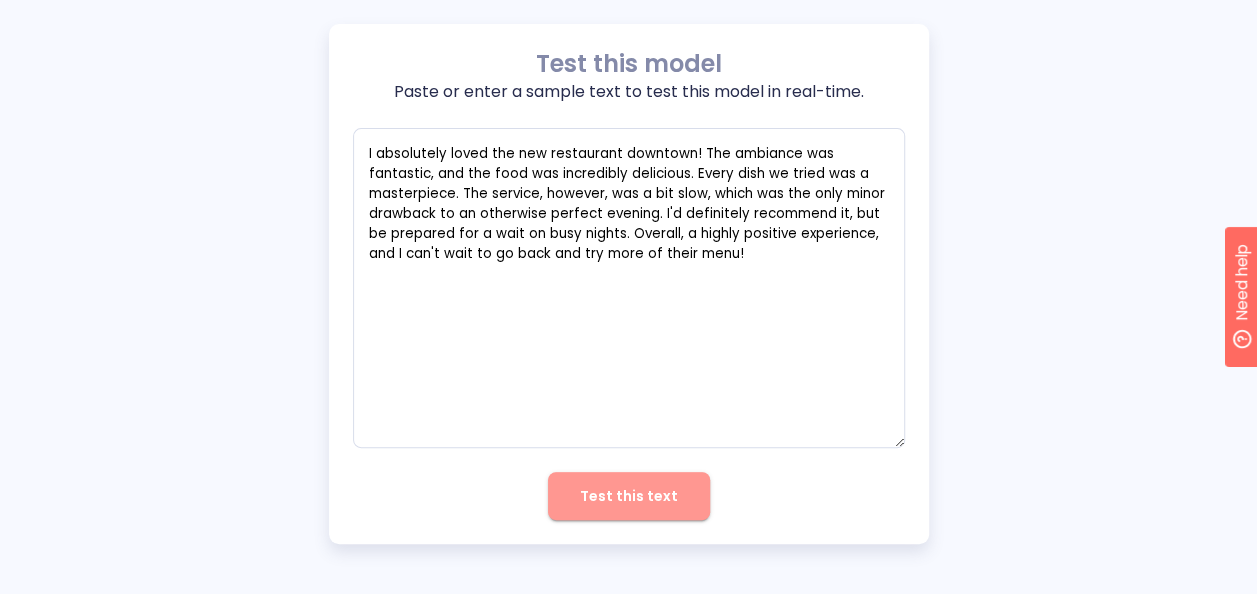 click on "Test this text" at bounding box center (629, 496) 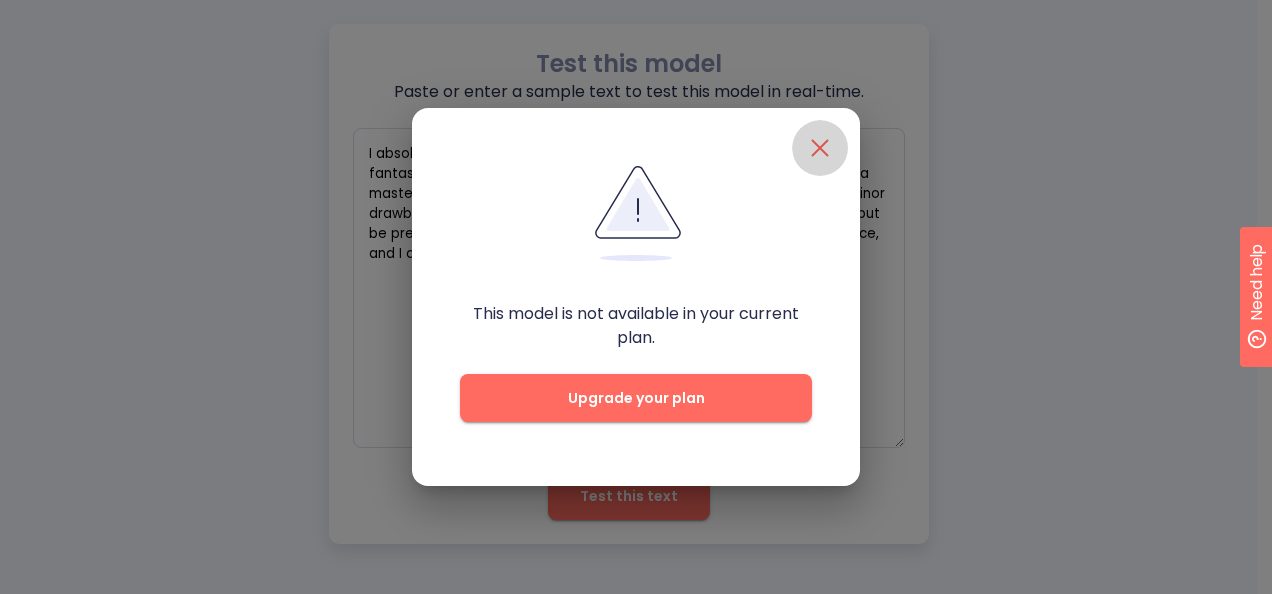 click 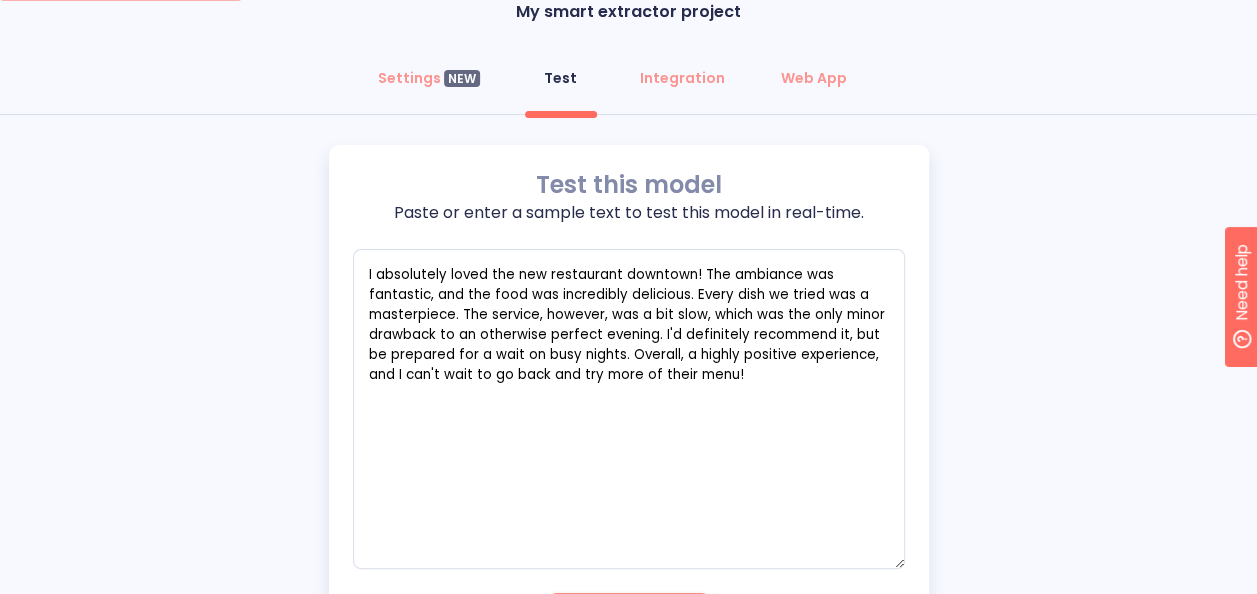 scroll, scrollTop: 0, scrollLeft: 0, axis: both 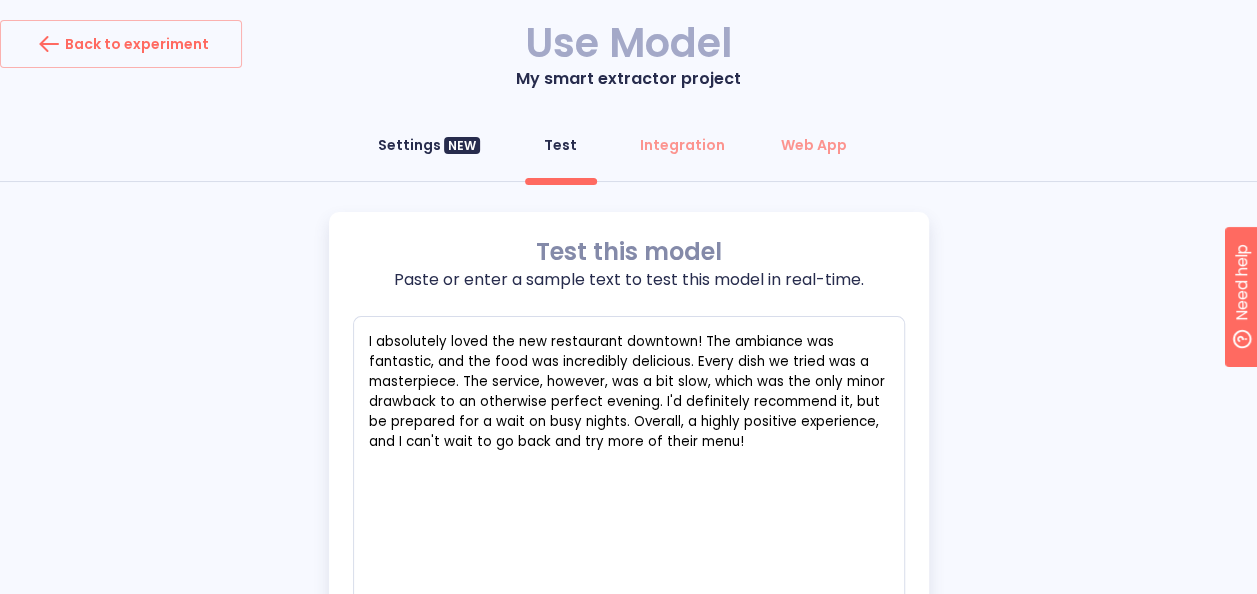 click on "NEW" at bounding box center [462, 146] 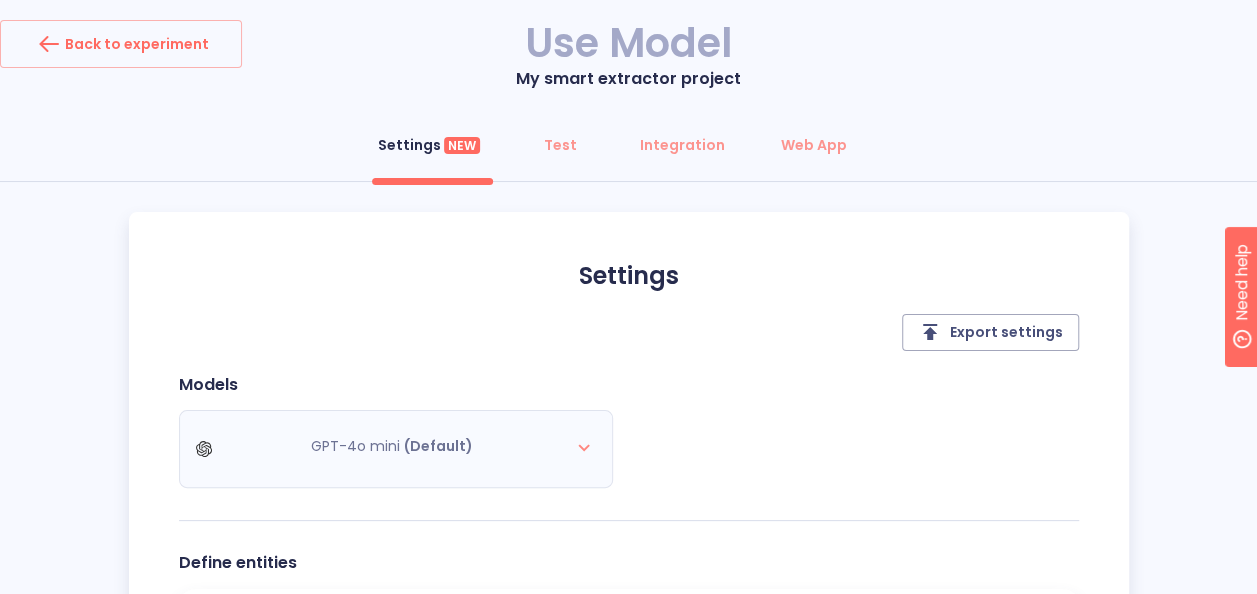 click on "GPT-4o mini   (Default)" at bounding box center [404, 449] 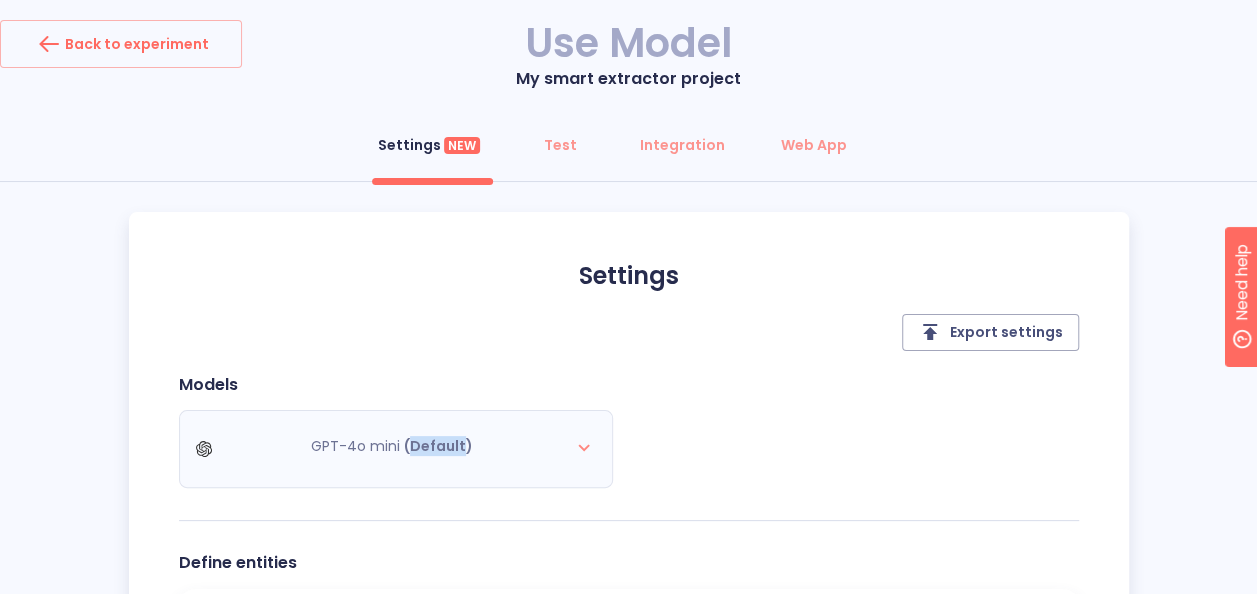 click on "GPT-4o mini   (Default)" at bounding box center [404, 449] 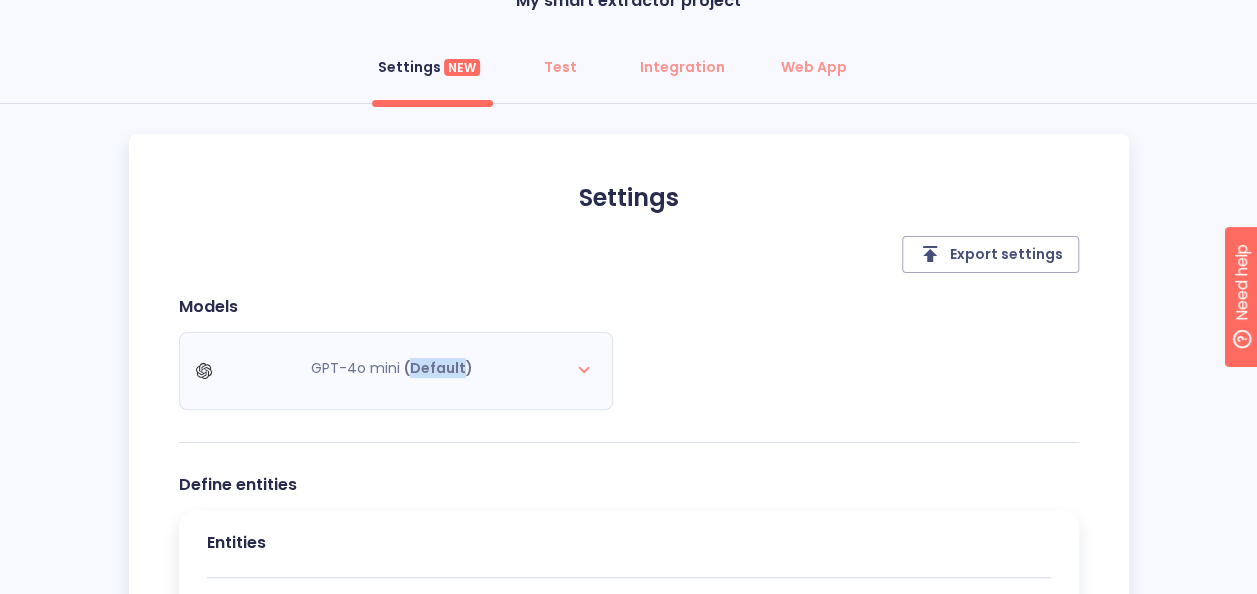 scroll, scrollTop: 106, scrollLeft: 0, axis: vertical 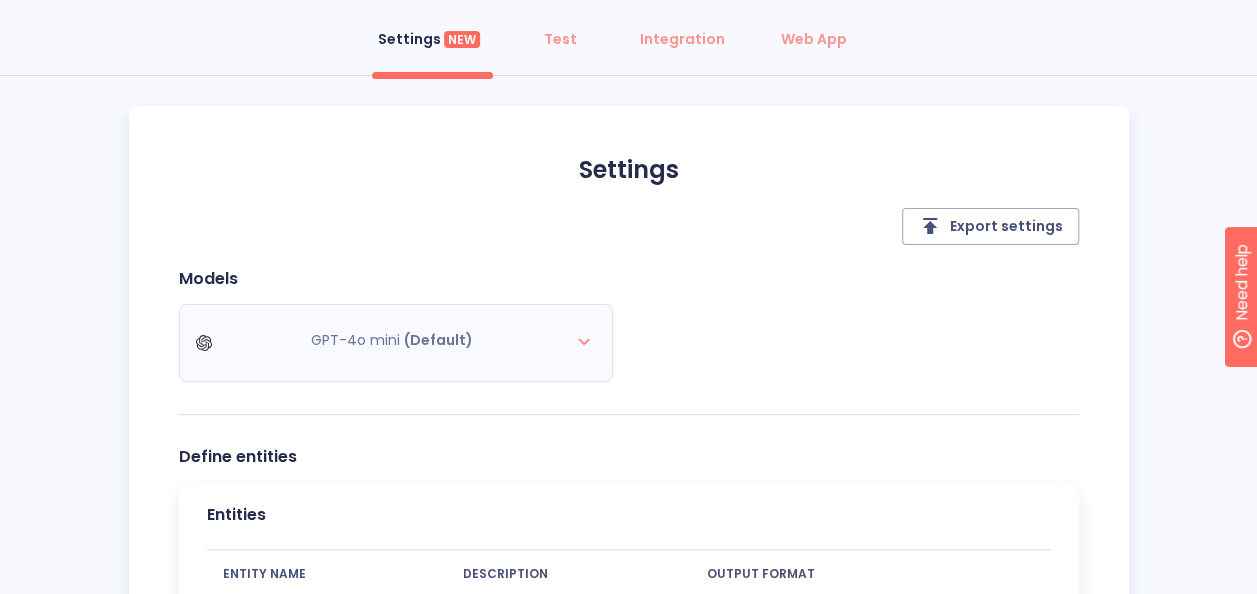 click on "Settings Export settings Models GPT-4o mini   (Default) Define entities Entities ENTITY NAME DESCRIPTION OUTPUT FORMAT NEW" at bounding box center [629, 415] 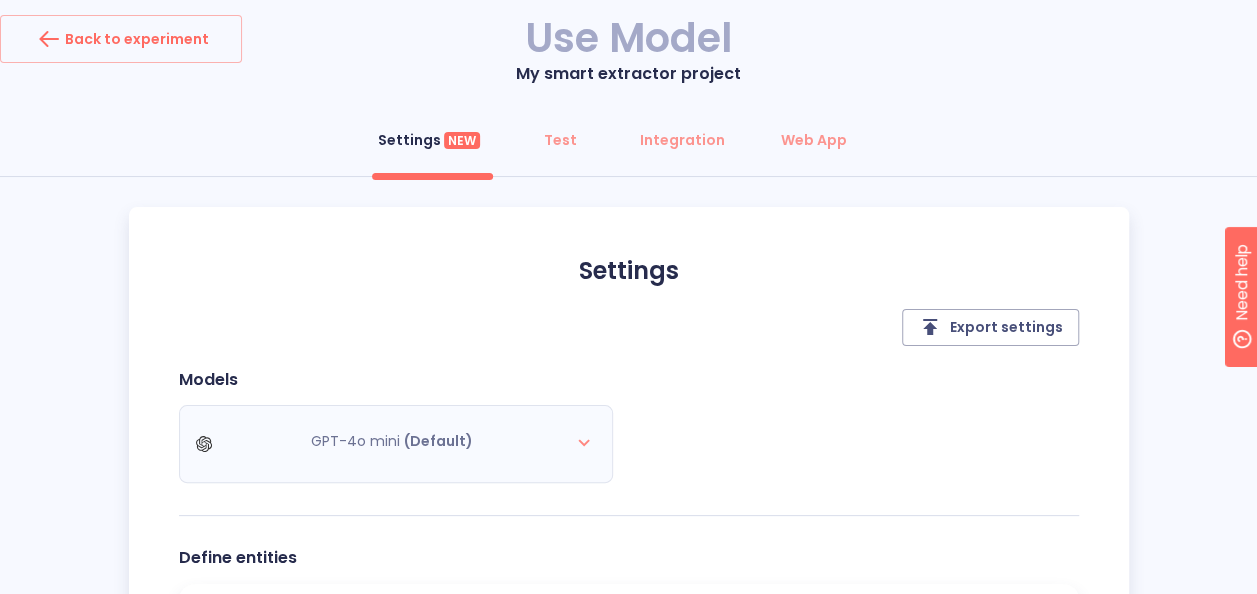 scroll, scrollTop: 0, scrollLeft: 0, axis: both 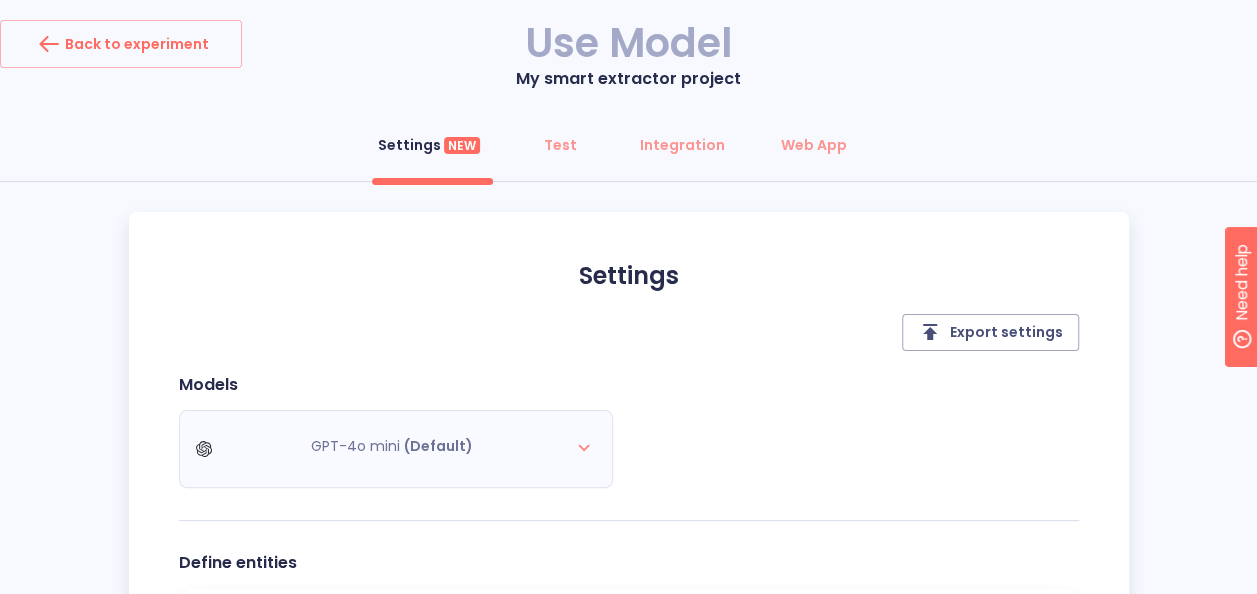 click on "GPT-4o mini   (Default)" at bounding box center [404, 449] 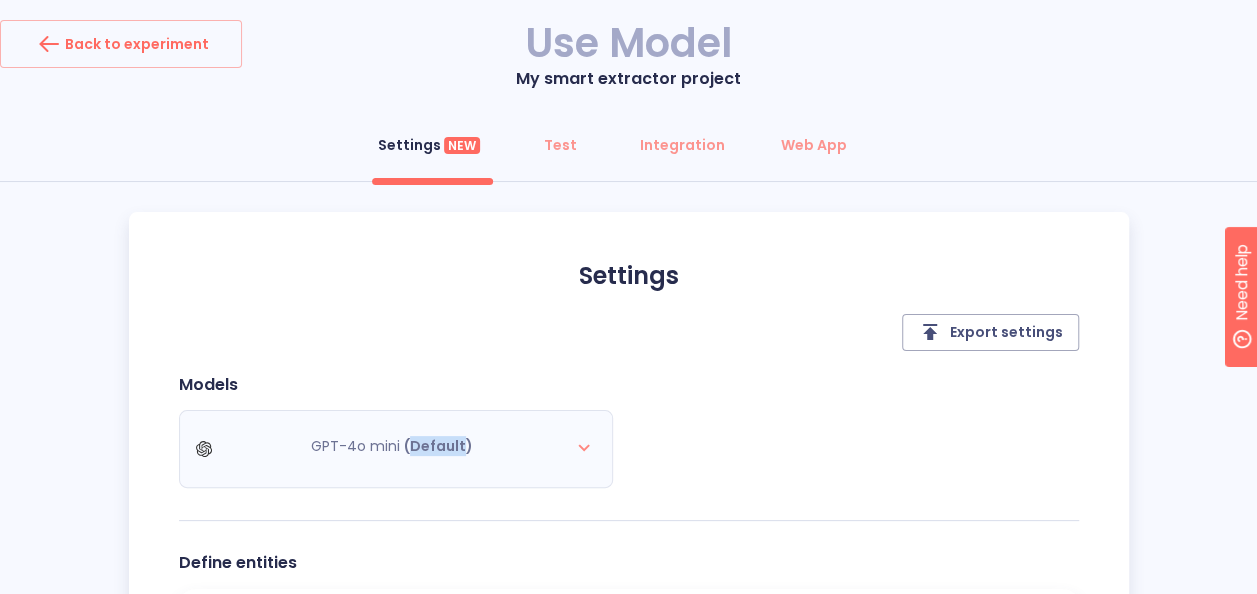 click on "GPT-4o mini   (Default)" at bounding box center (404, 449) 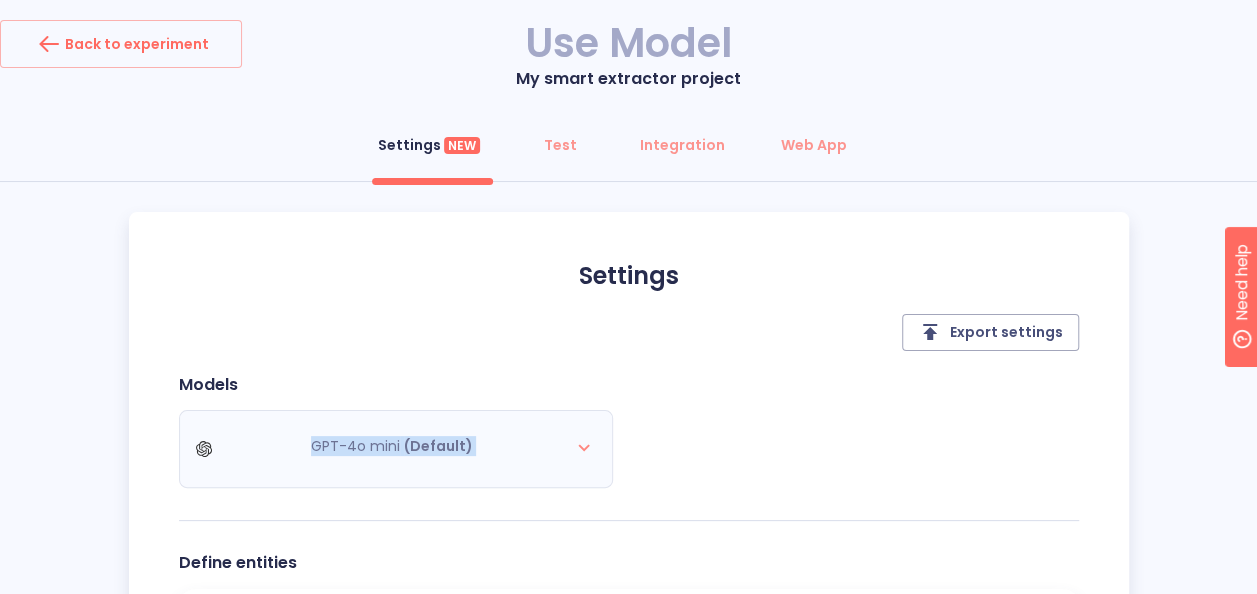 click on "GPT-4o mini   (Default)" at bounding box center (404, 449) 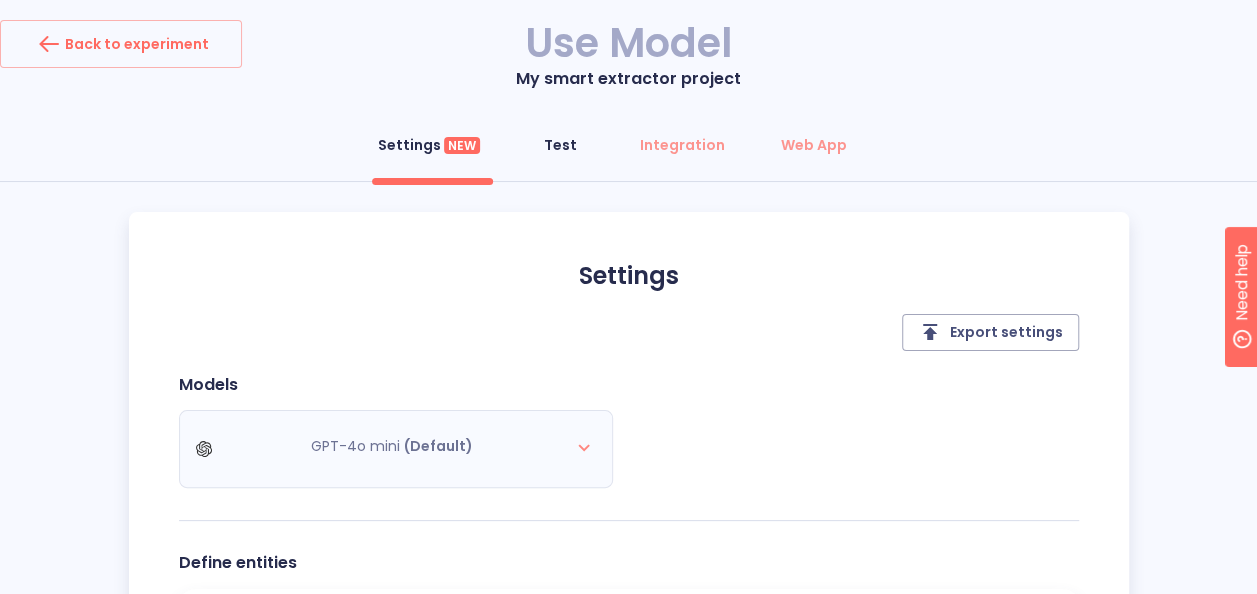click on "Test" at bounding box center (560, 145) 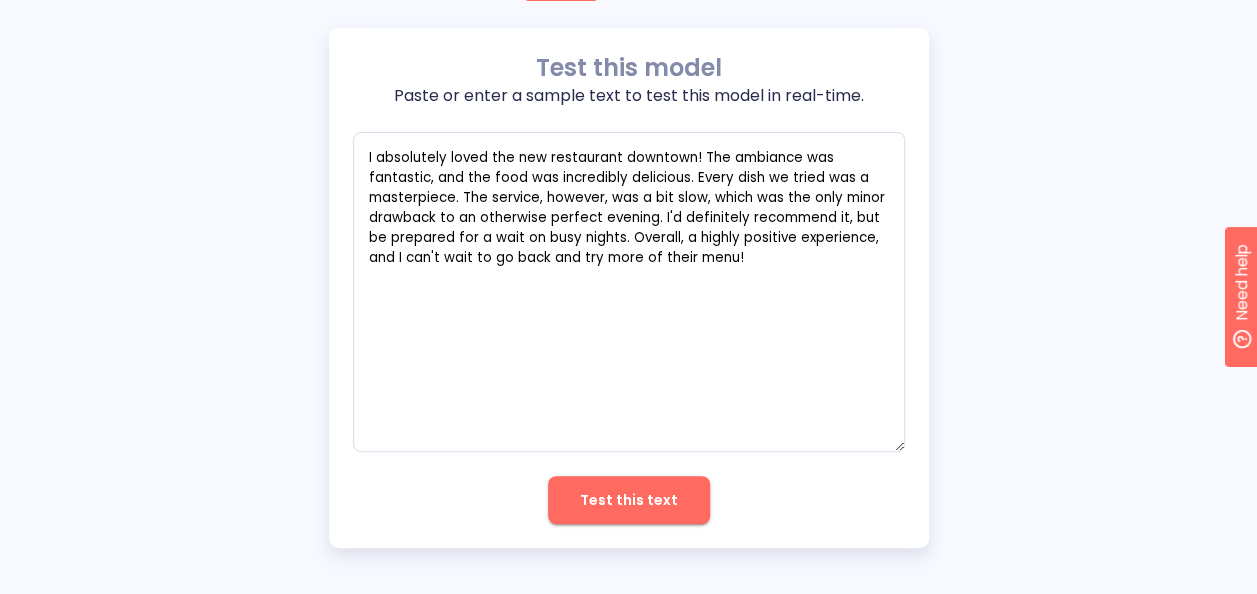 scroll, scrollTop: 188, scrollLeft: 0, axis: vertical 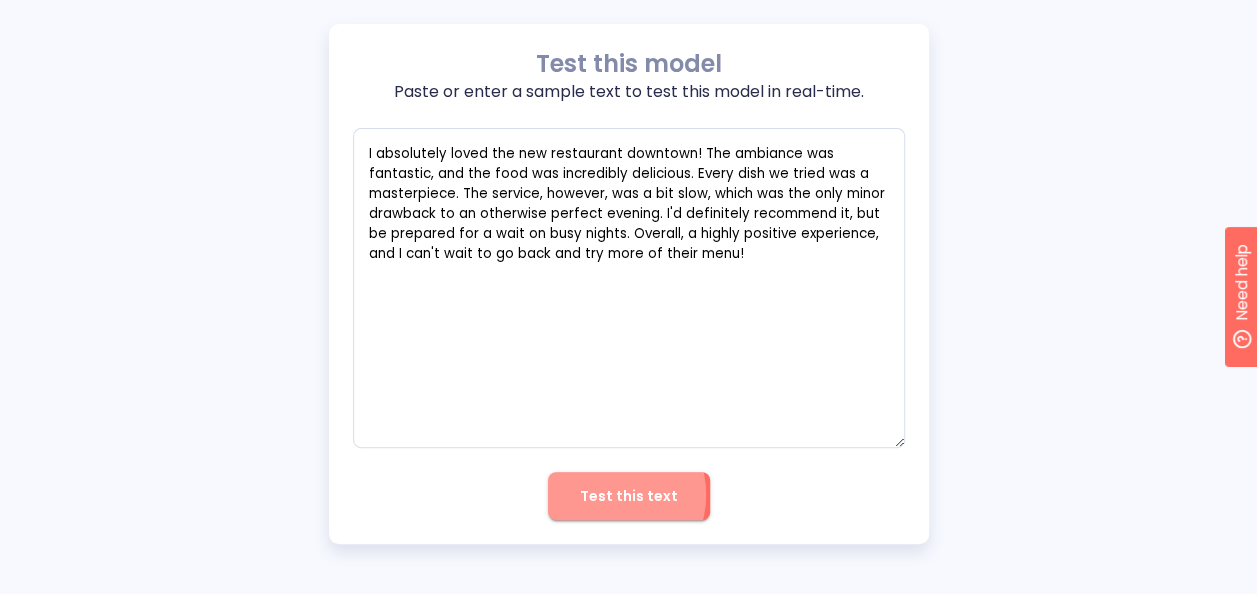 click on "Test this text" at bounding box center [629, 496] 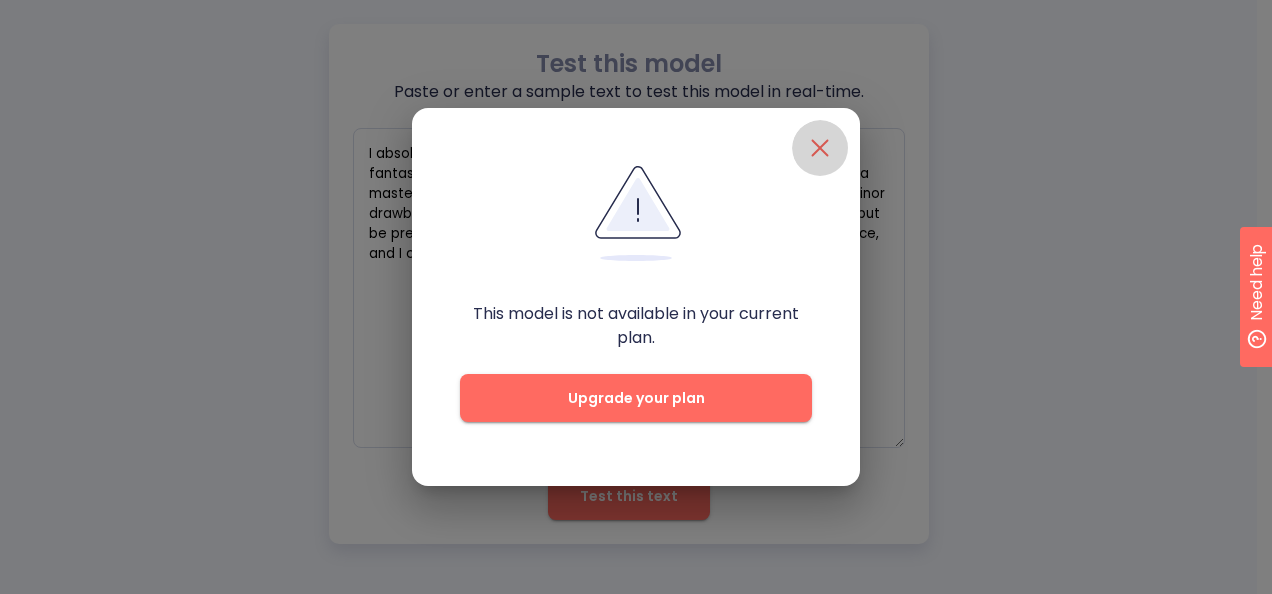 click 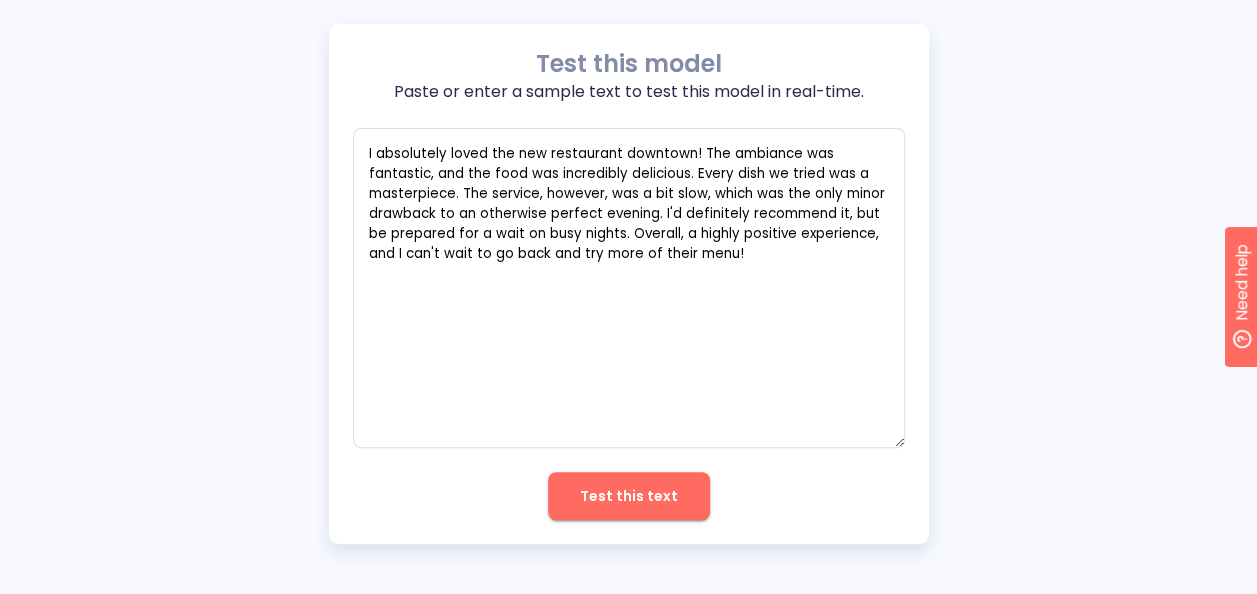 scroll, scrollTop: 0, scrollLeft: 0, axis: both 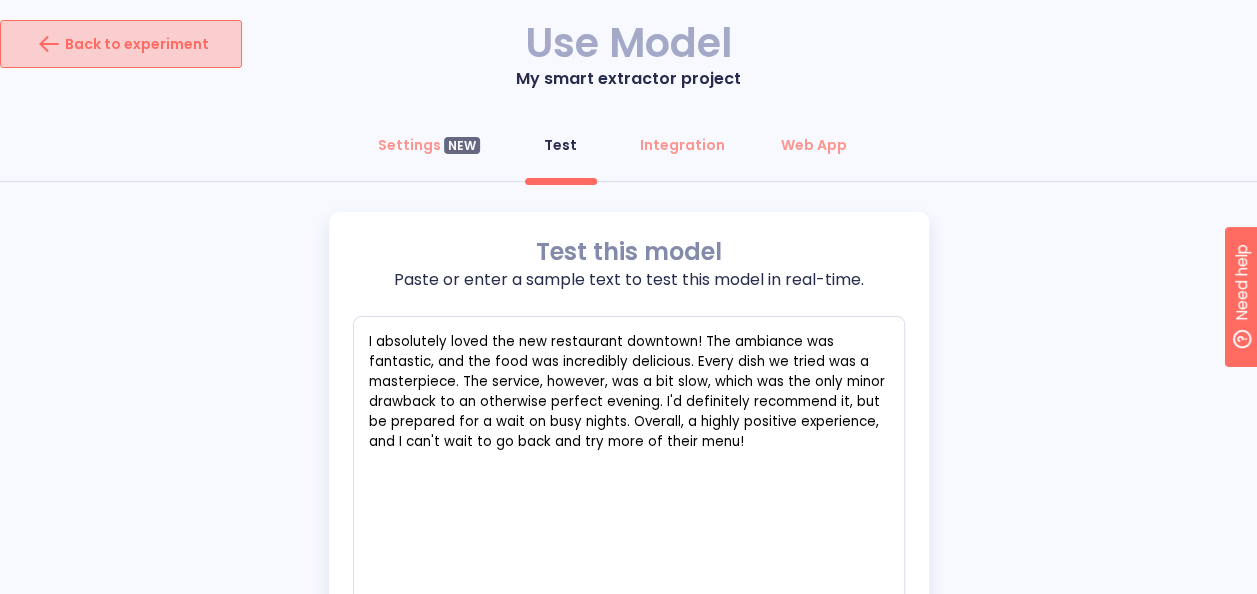 click on "Back to experiment" at bounding box center (121, 44) 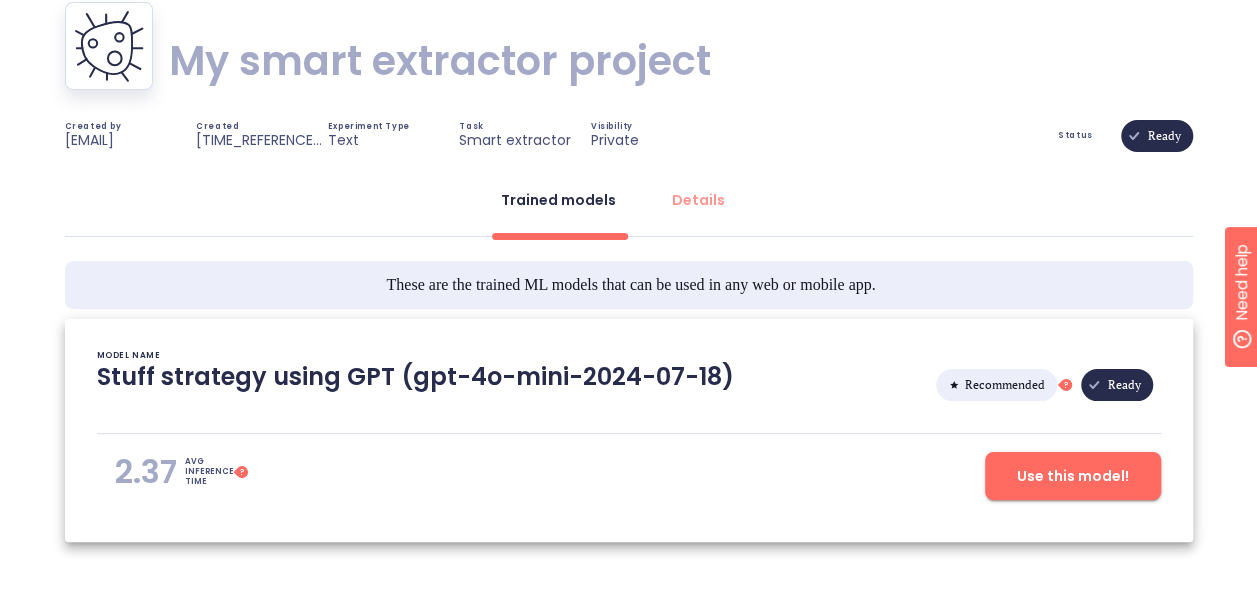 scroll, scrollTop: 0, scrollLeft: 0, axis: both 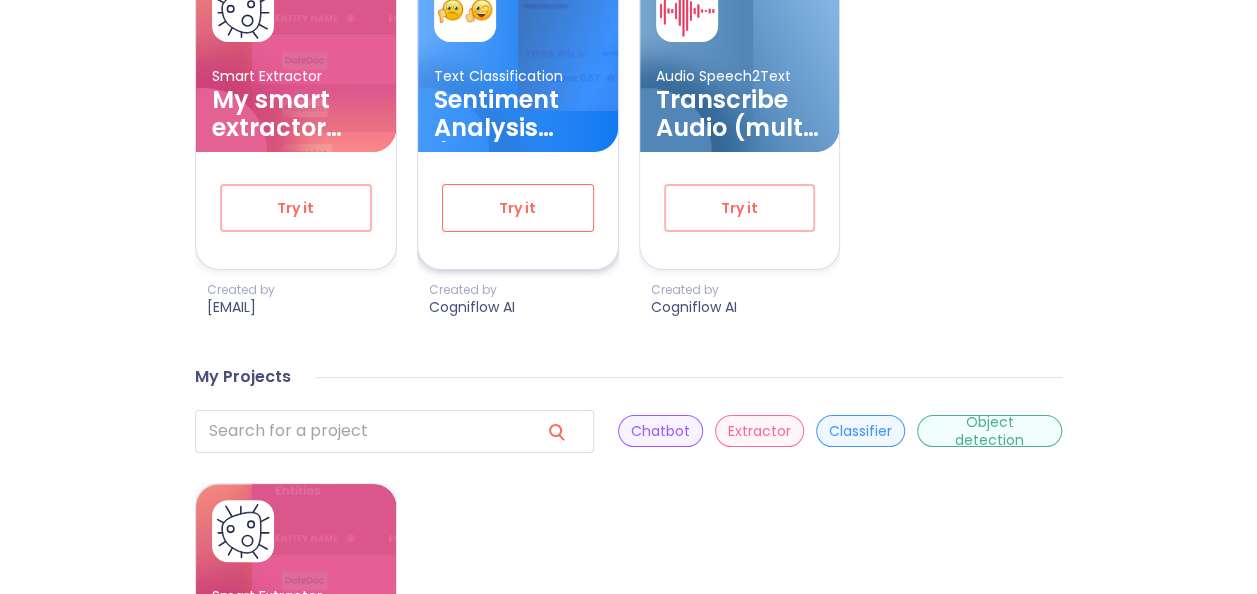 click on "Try it" at bounding box center [518, 208] 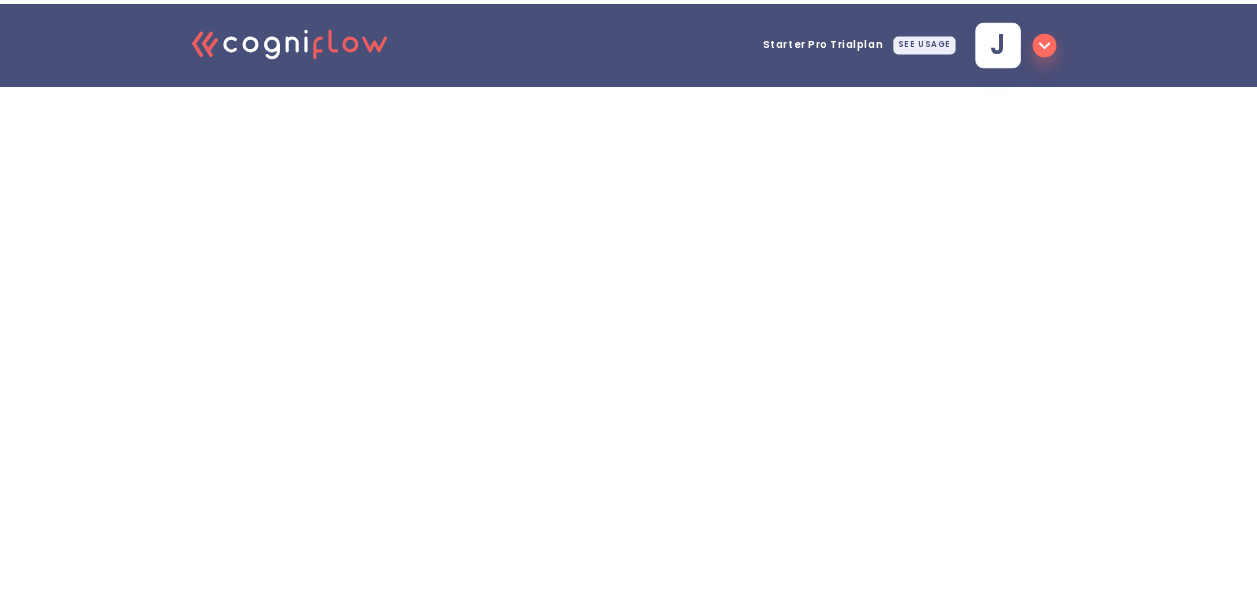 scroll, scrollTop: 0, scrollLeft: 0, axis: both 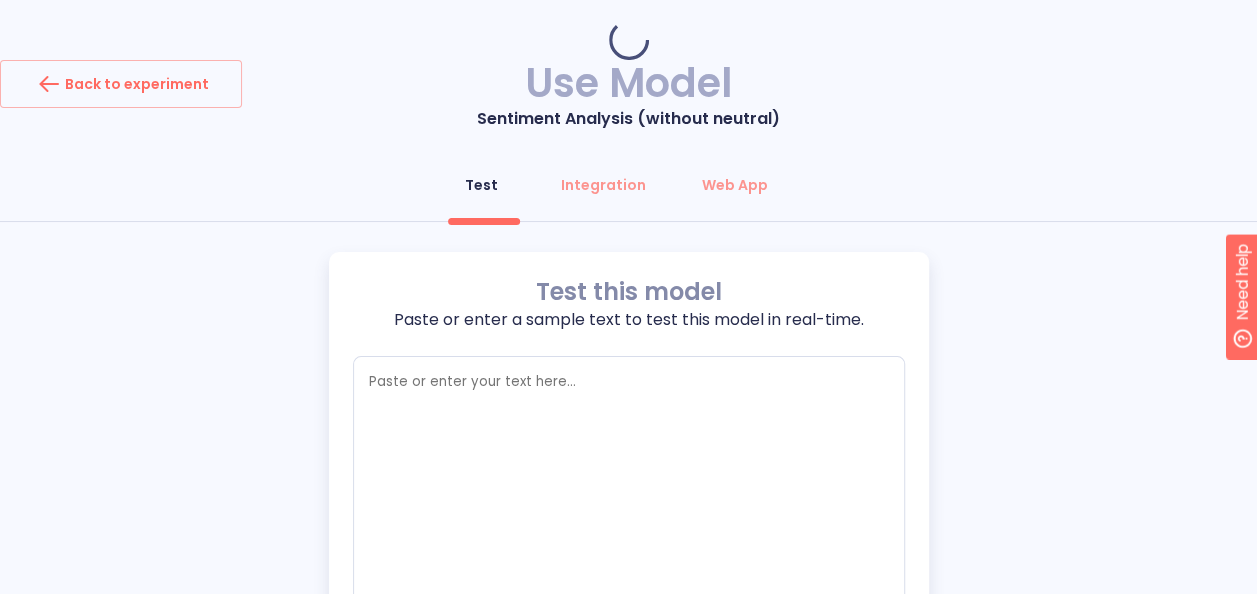 type on "x" 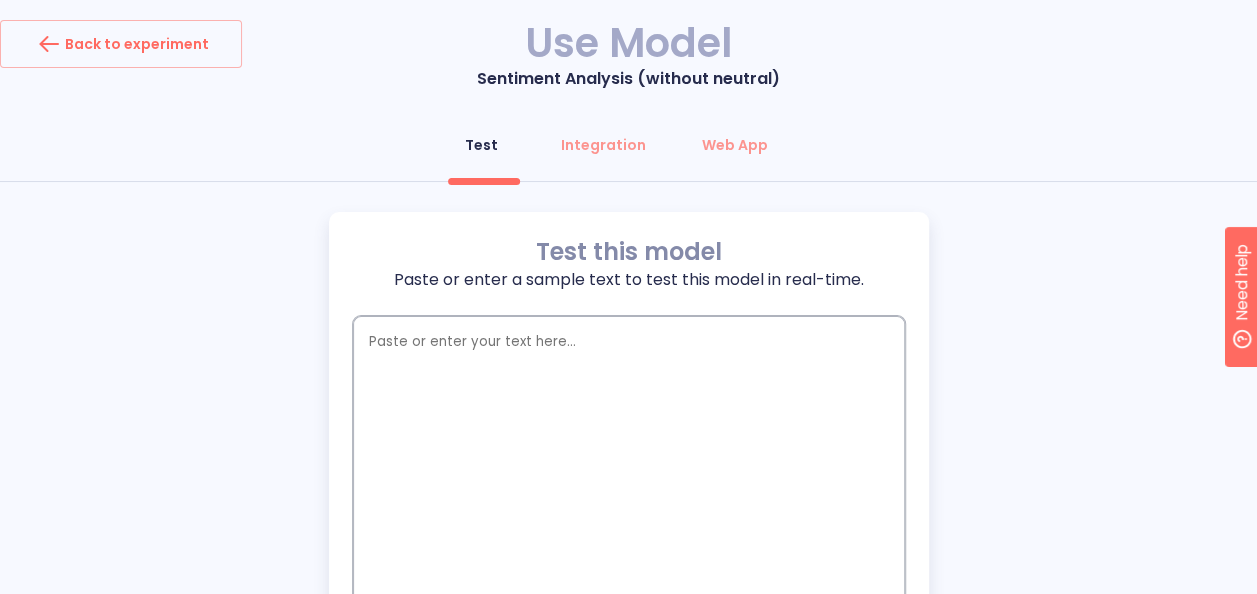 click at bounding box center [629, 476] 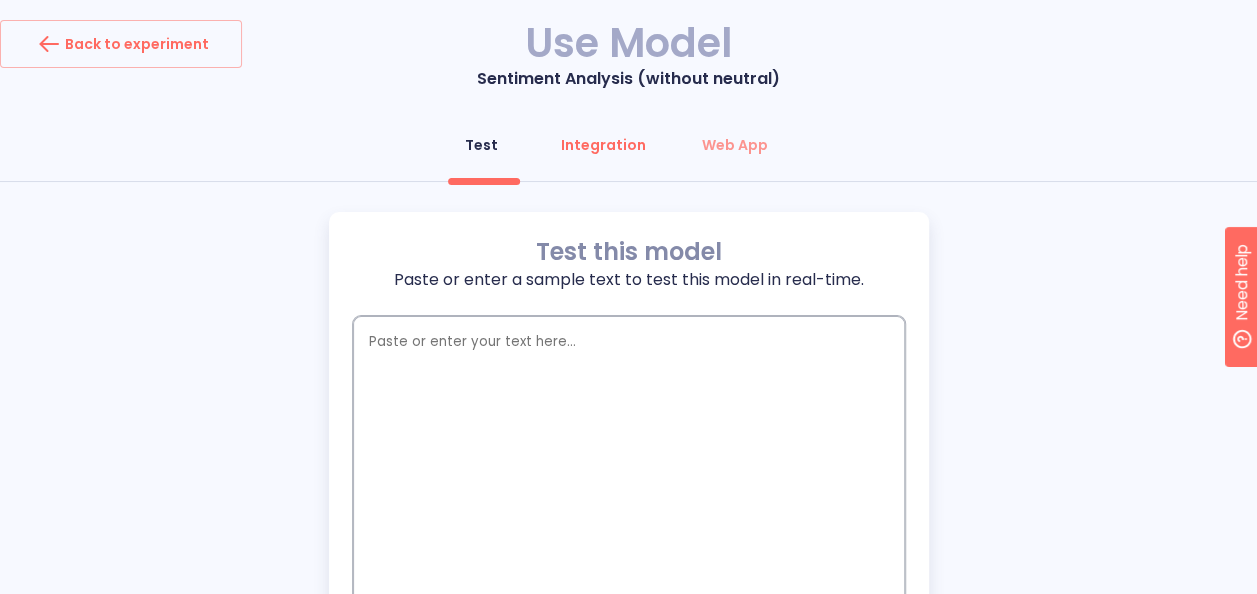 type on "I absolutely loved the new restaurant downtown! The ambiance was fantastic, and the food was incredibly delicious. Every dish we tried was a masterpiece. The service, however, was a bit slow, which was the only minor drawback to an otherwise perfect evening. I'd definitely recommend it, but be prepared for a wait on busy nights. Overall, a highly positive experience, and I can't wait to go back and try more of their menu!" 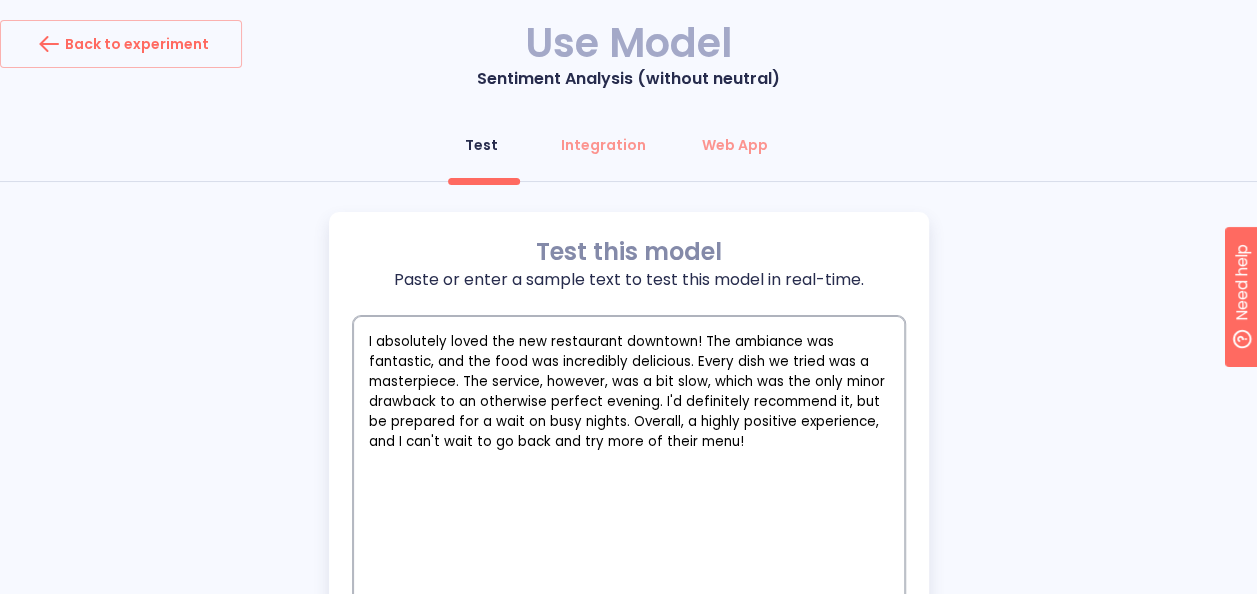scroll, scrollTop: 188, scrollLeft: 0, axis: vertical 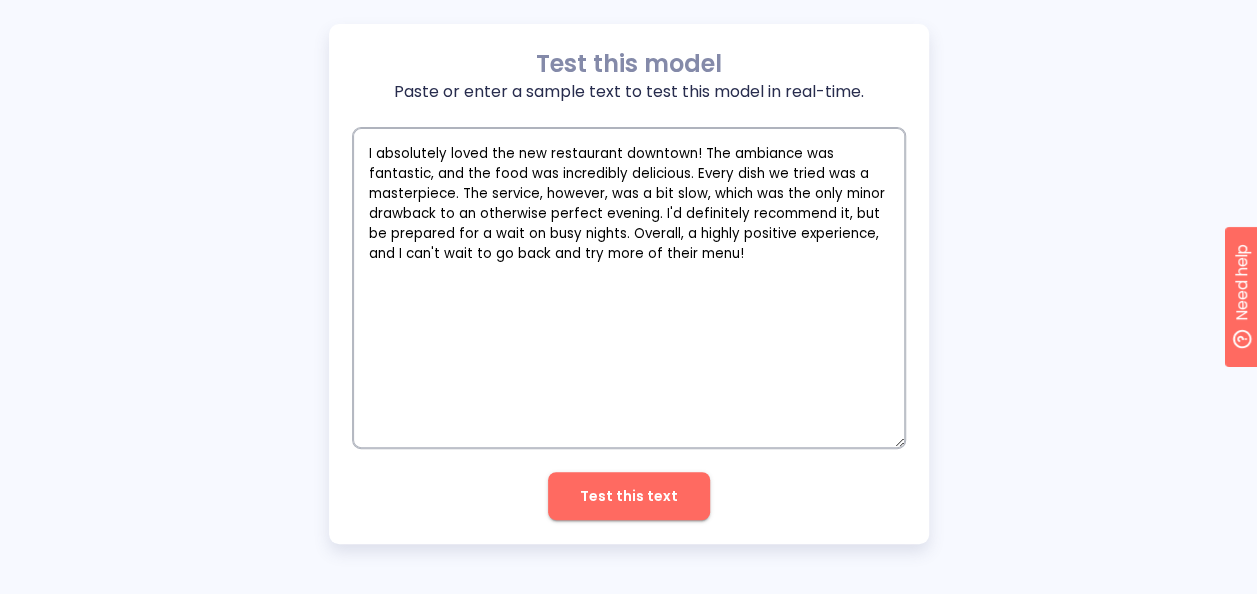 type on "I absolutely loved the new restaurant downtown! The ambiance was fantastic, and the food was incredibly delicious. Every dish we tried was a masterpiece. The service, however, was a bit slow, which was the only minor drawback to an otherwise perfect evening. I'd definitely recommend it, but be prepared for a wait on busy nights. Overall, a highly positive experience, and I can't wait to go back and try more of their menu!" 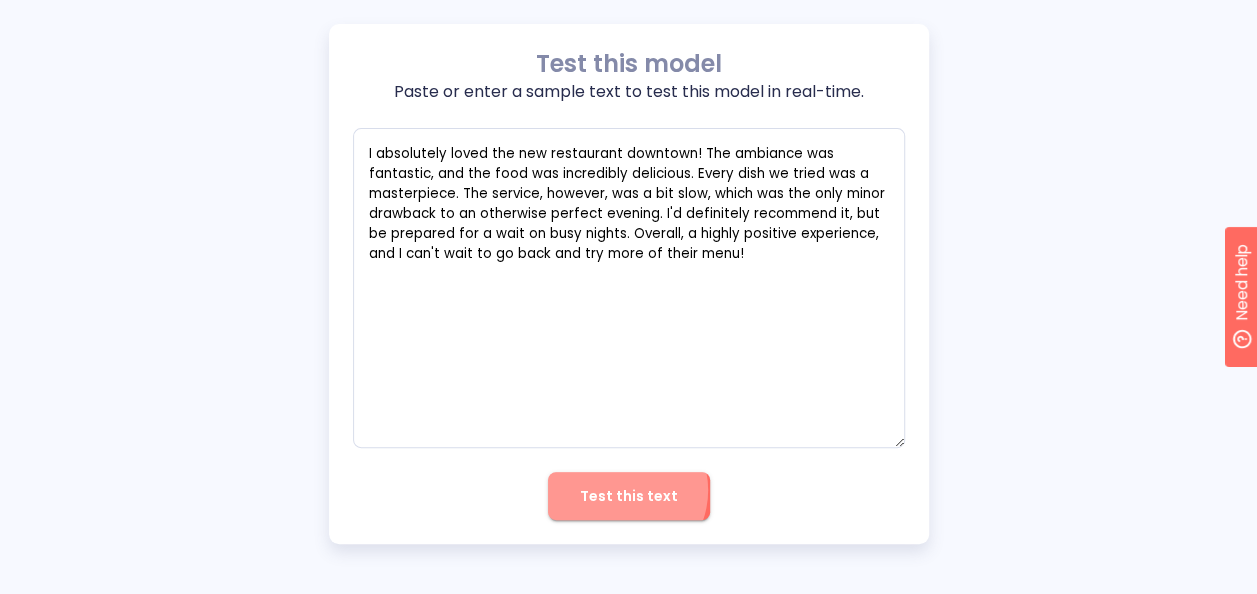 click on "Test this text" at bounding box center [629, 496] 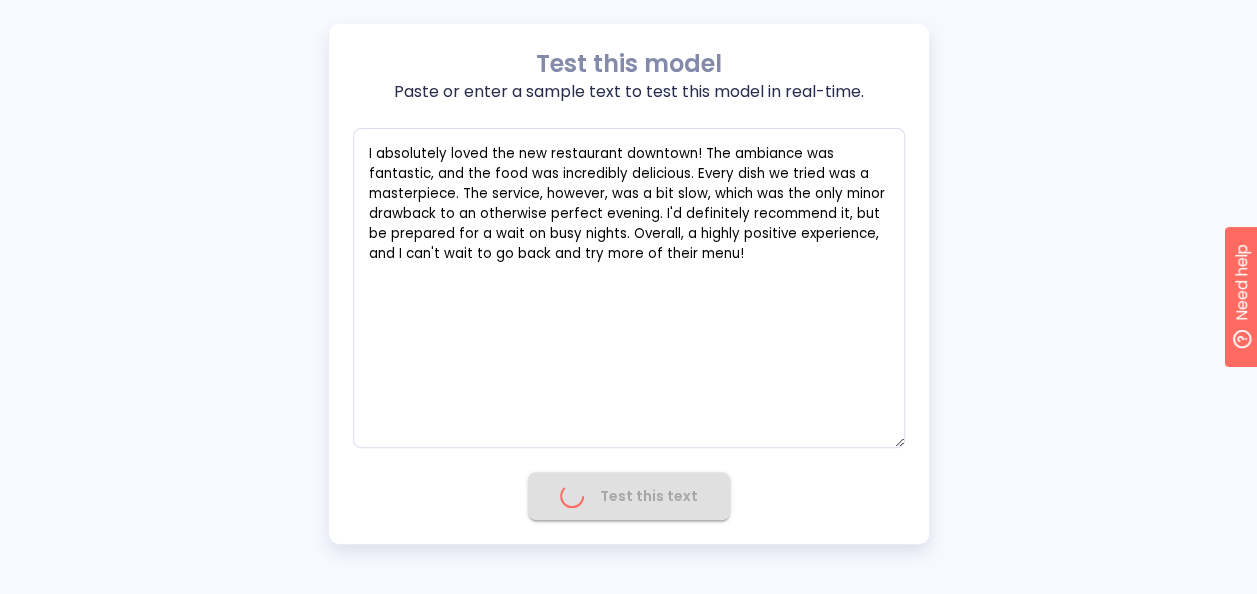 type on "x" 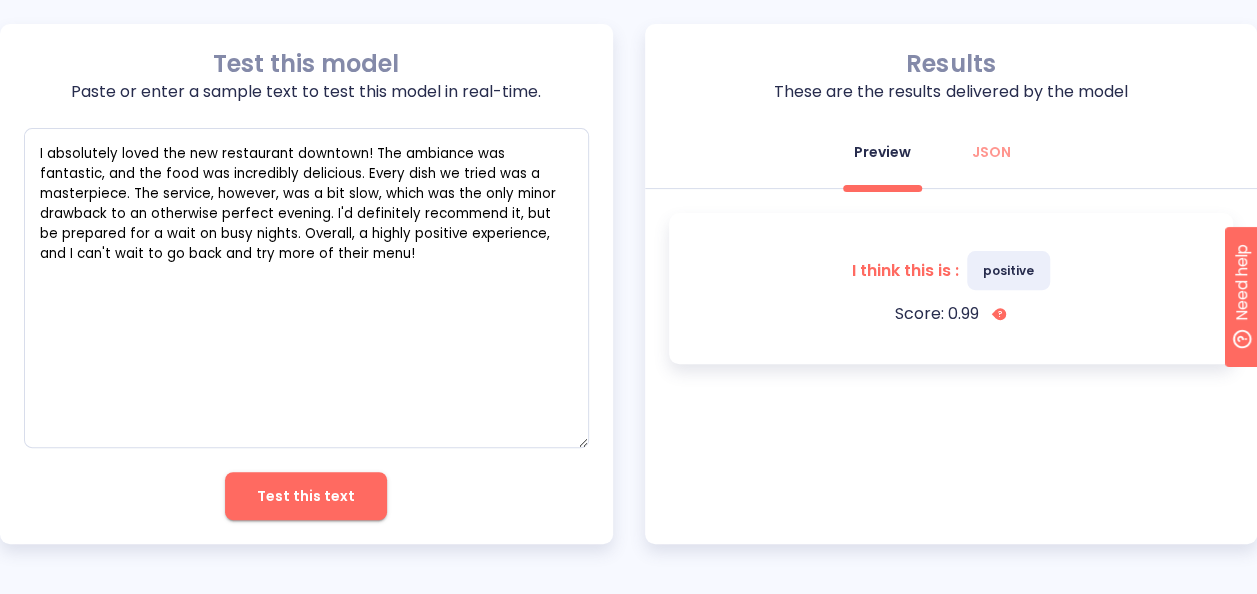 scroll, scrollTop: 0, scrollLeft: 0, axis: both 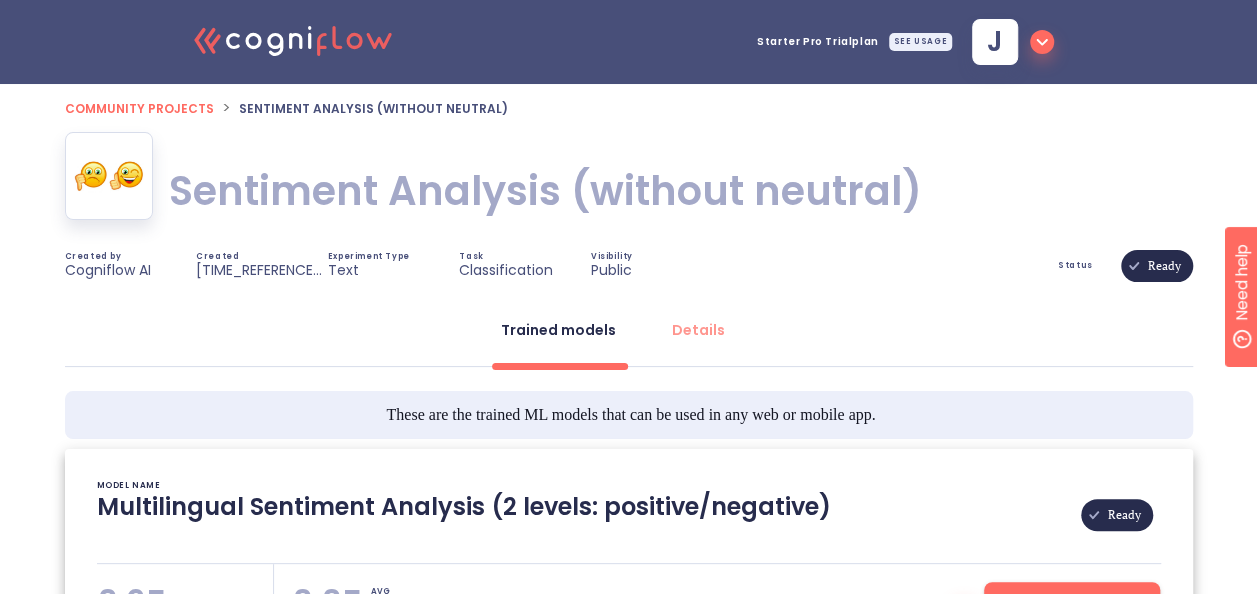 type on "[DATE] - Pretrained Multilingual (en, nl, de, fr, it, es) Sentiment Analysis Model
[DATE] - Model pretrained metrics: ACC: 0.95" 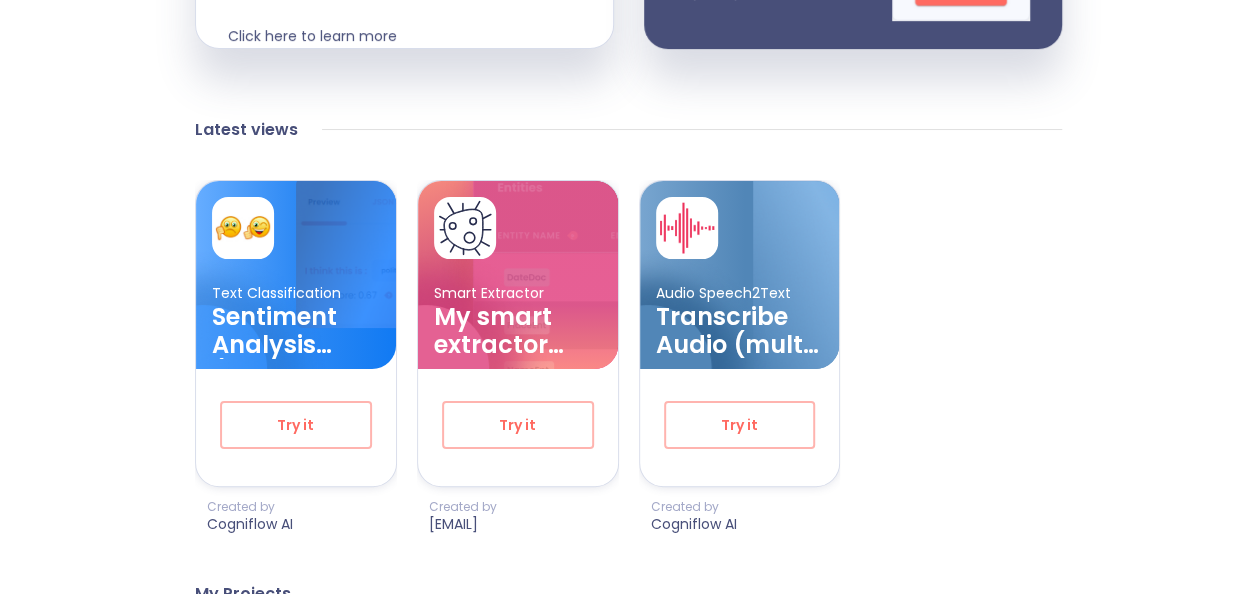 scroll, scrollTop: 594, scrollLeft: 0, axis: vertical 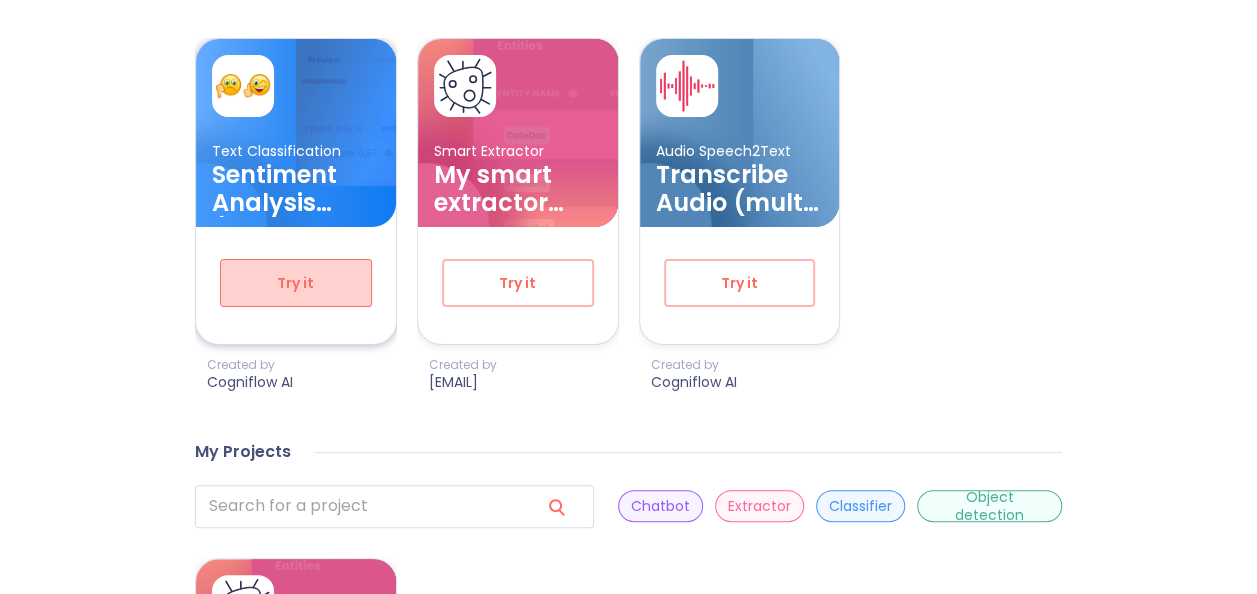 click on "Try it" at bounding box center [296, 283] 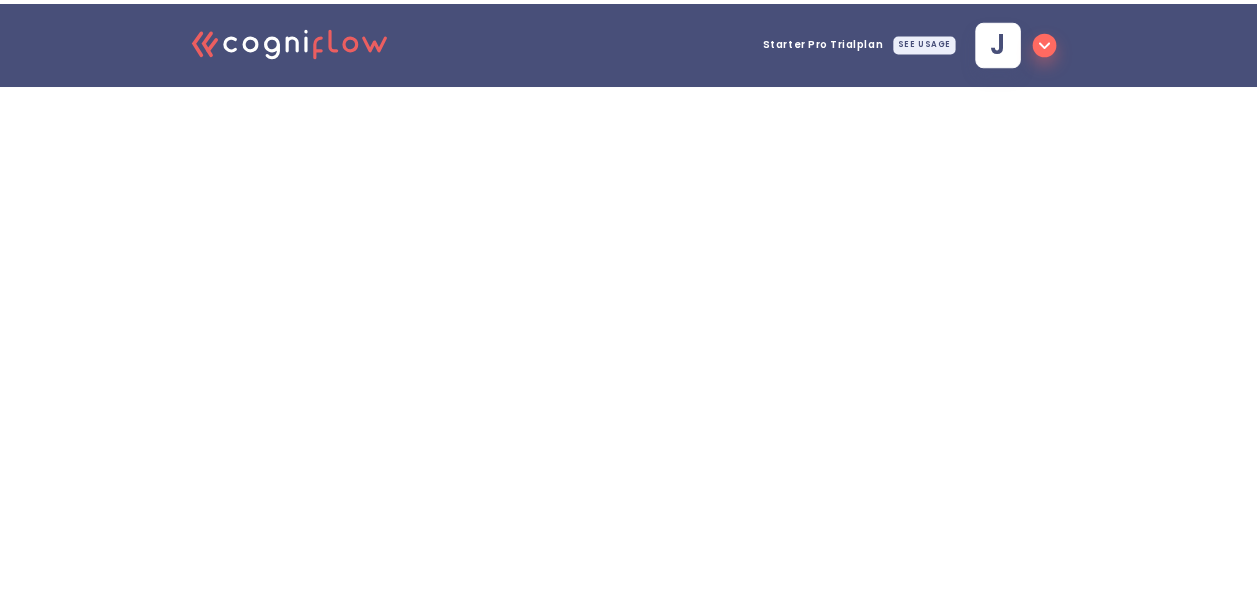 scroll, scrollTop: 0, scrollLeft: 0, axis: both 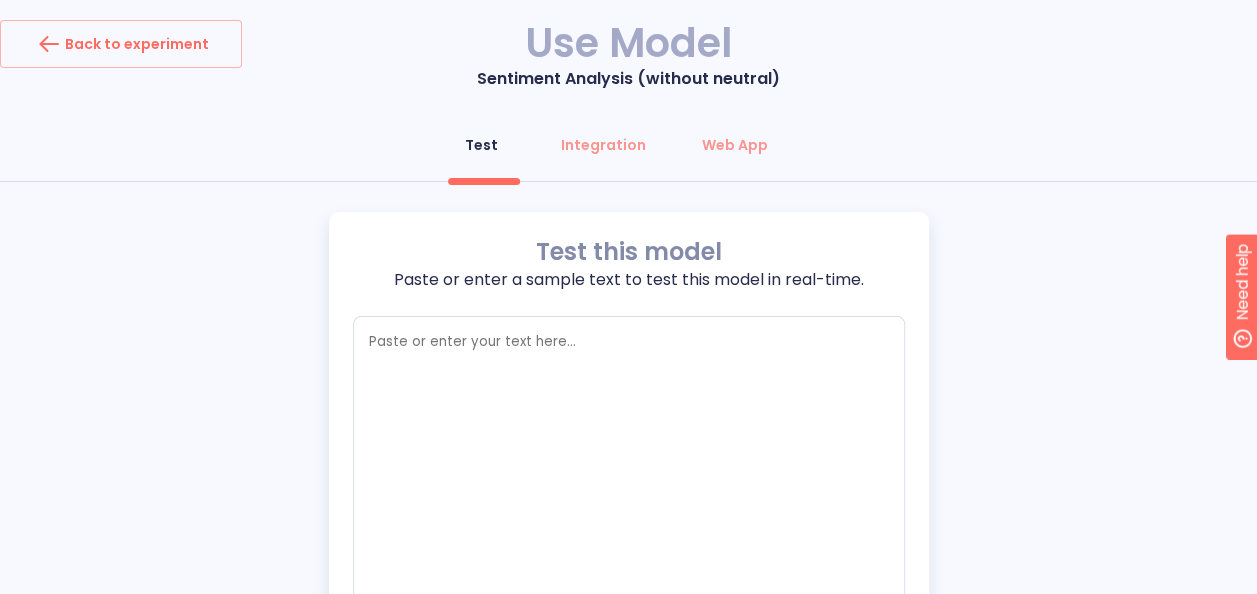 type on "x" 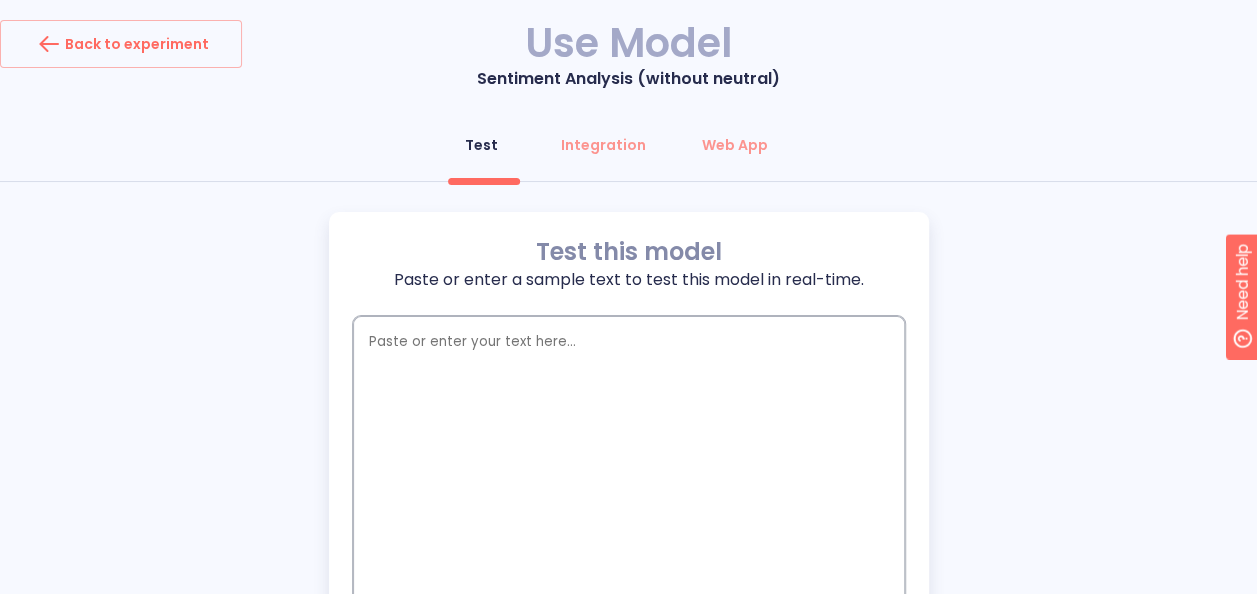 click at bounding box center [629, 476] 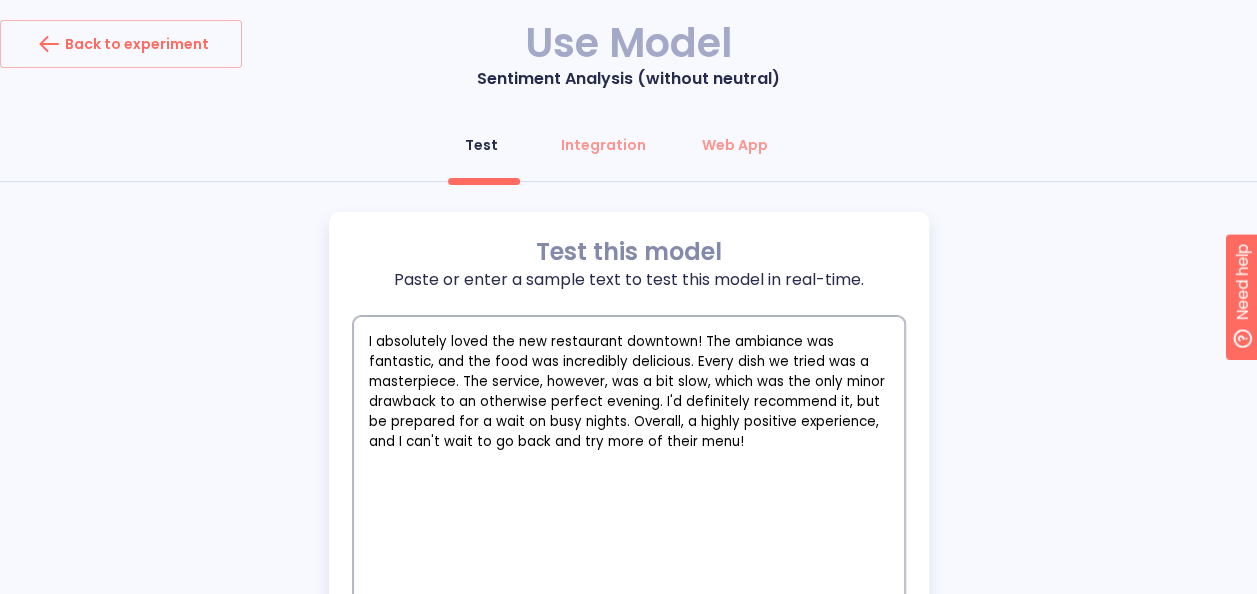 scroll, scrollTop: 188, scrollLeft: 0, axis: vertical 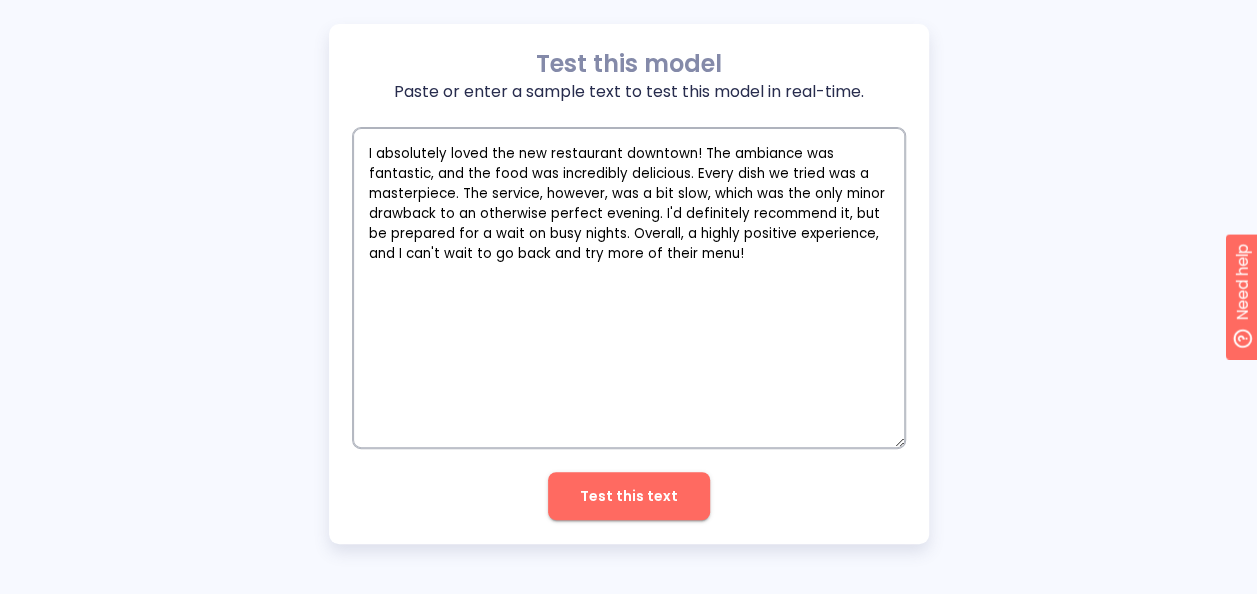 type on "I absolutely loved the new restaurant downtown! The ambiance was fantastic, and the food was incredibly delicious. Every dish we tried was a masterpiece. The service, however, was a bit slow, which was the only minor drawback to an otherwise perfect evening. I'd definitely recommend it, but be prepared for a wait on busy nights. Overall, a highly positive experience, and I can't wait to go back and try more of their menu!" 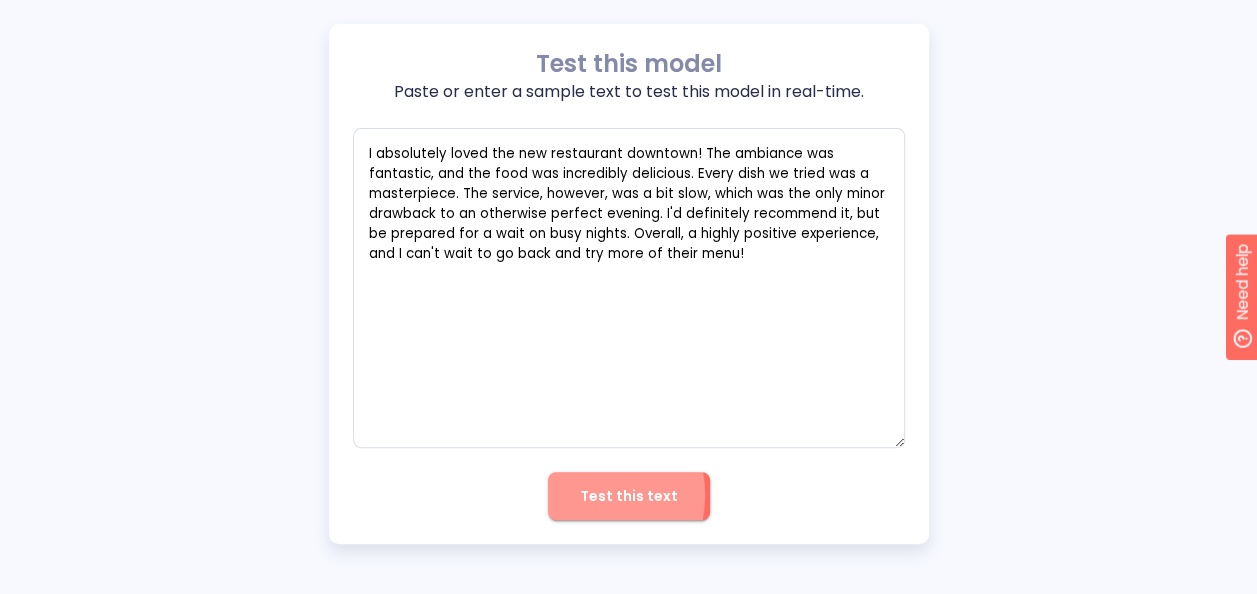 click on "Test this text" at bounding box center (629, 496) 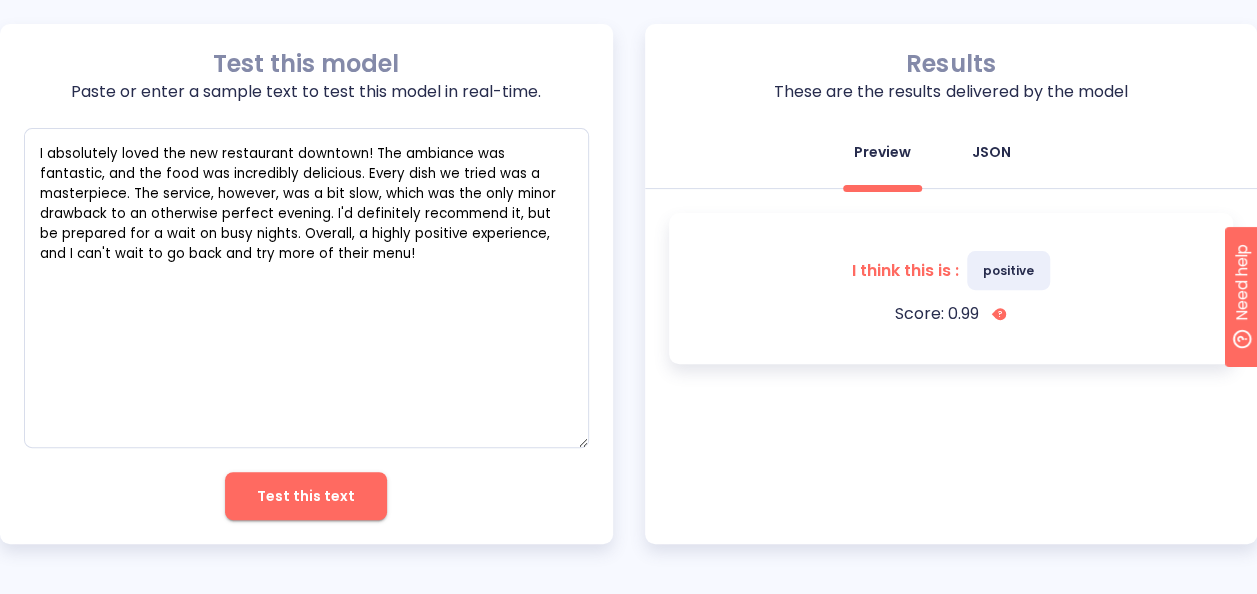 click on "JSON" at bounding box center [991, 152] 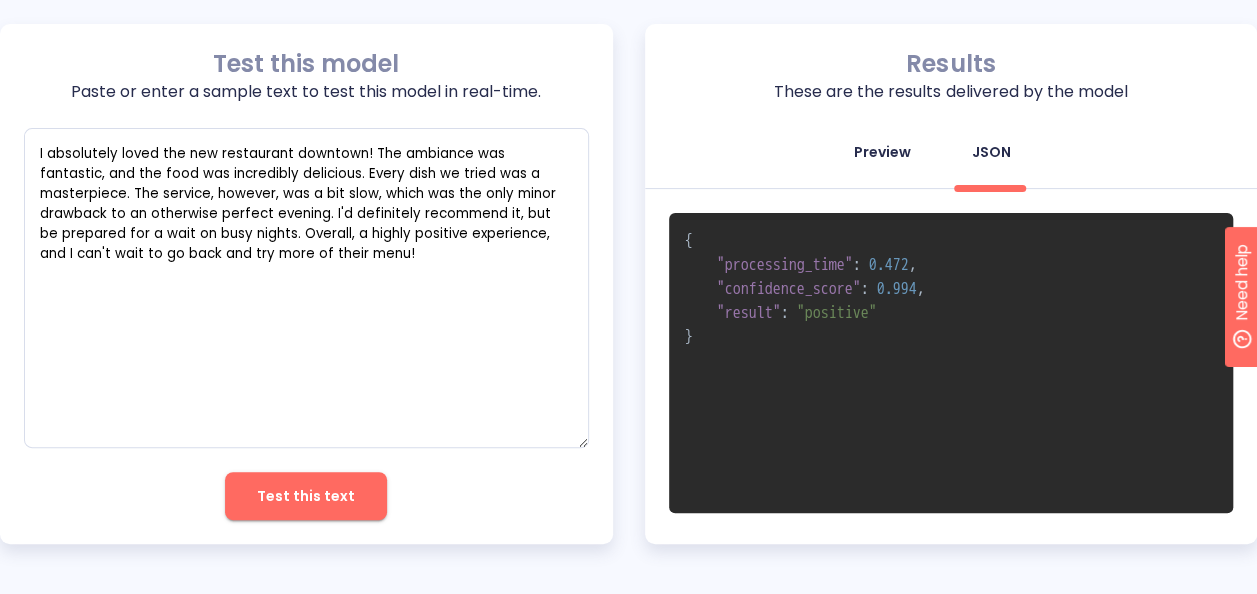 click on "Preview" at bounding box center [882, 152] 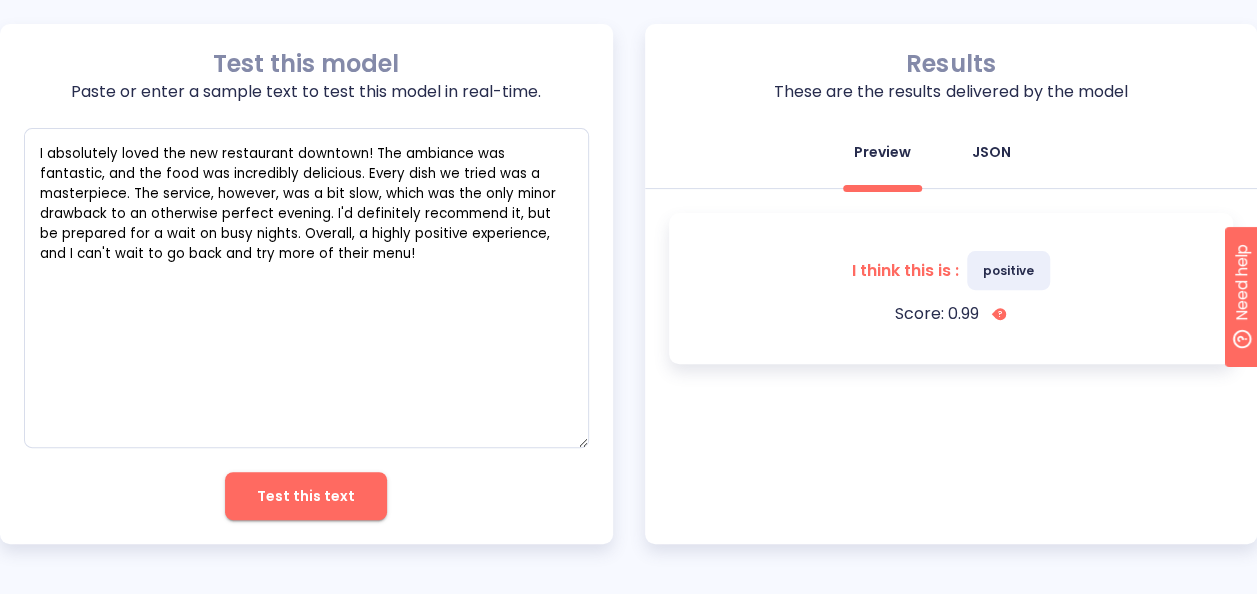 click on "JSON" at bounding box center (991, 152) 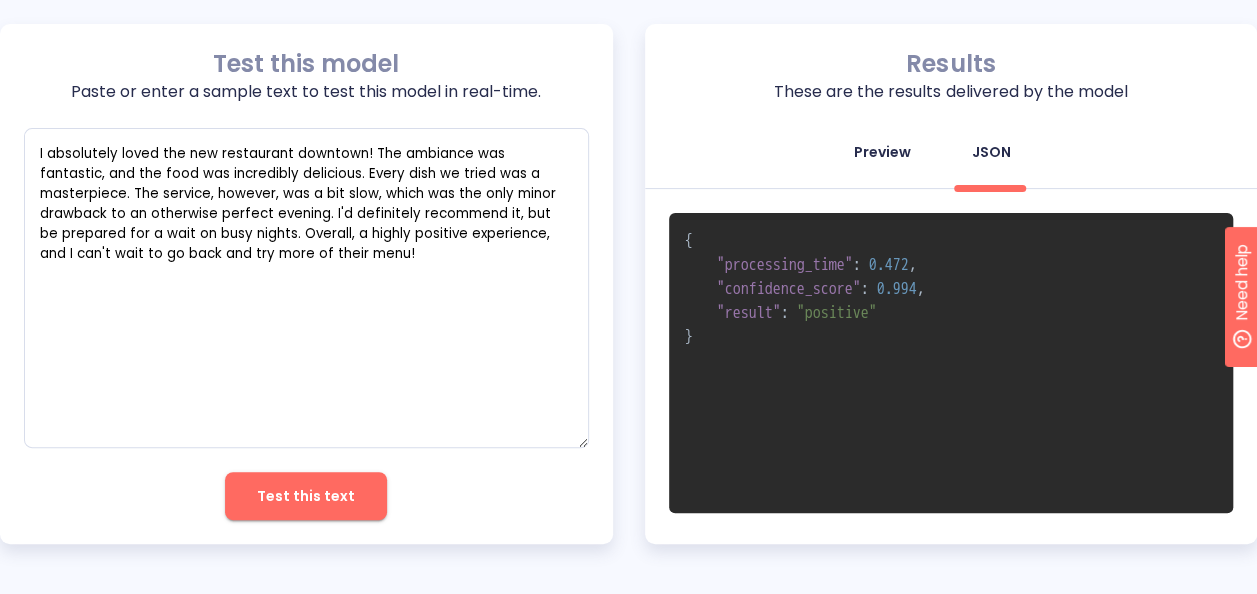 click on "Preview" at bounding box center [882, 152] 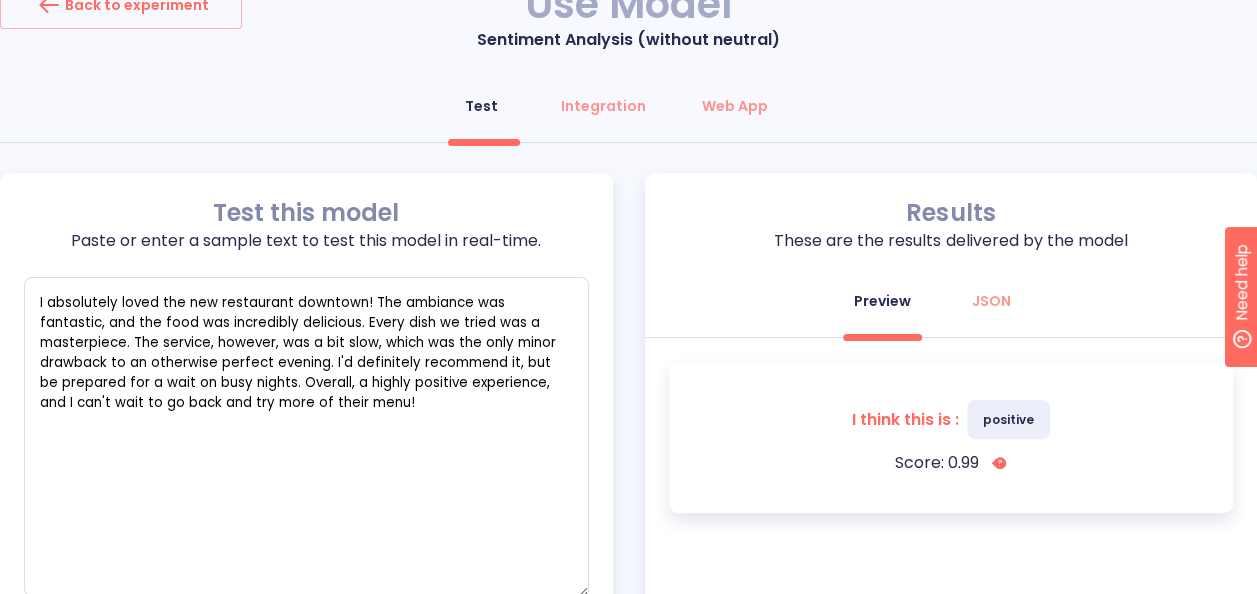scroll, scrollTop: 0, scrollLeft: 0, axis: both 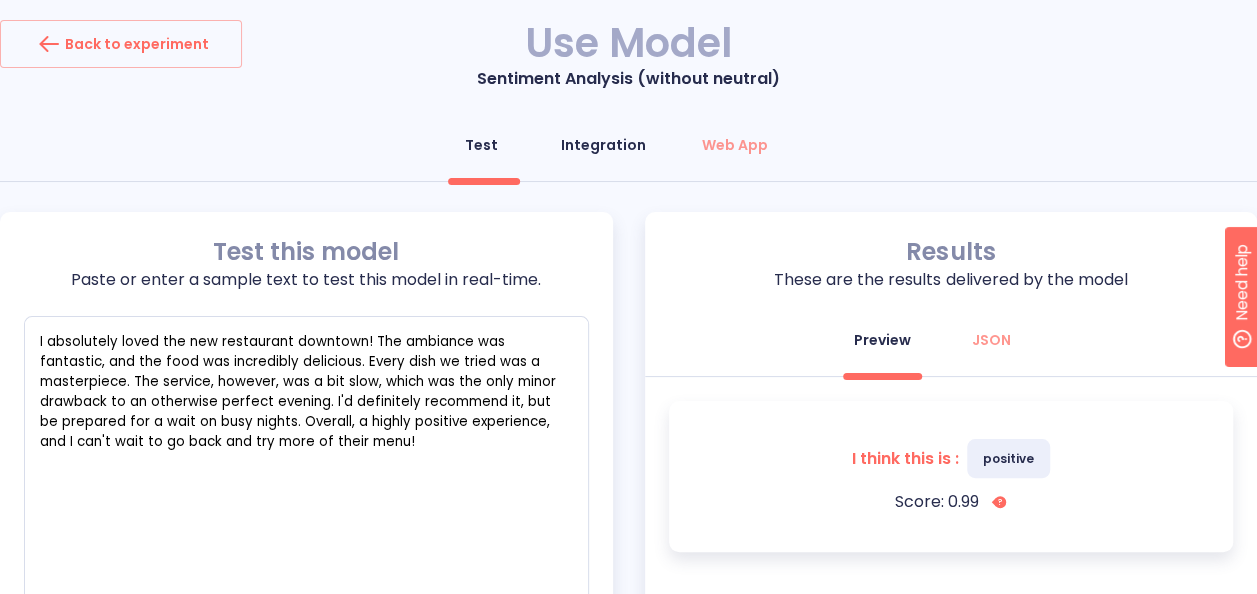 click on "Integration" at bounding box center [603, 145] 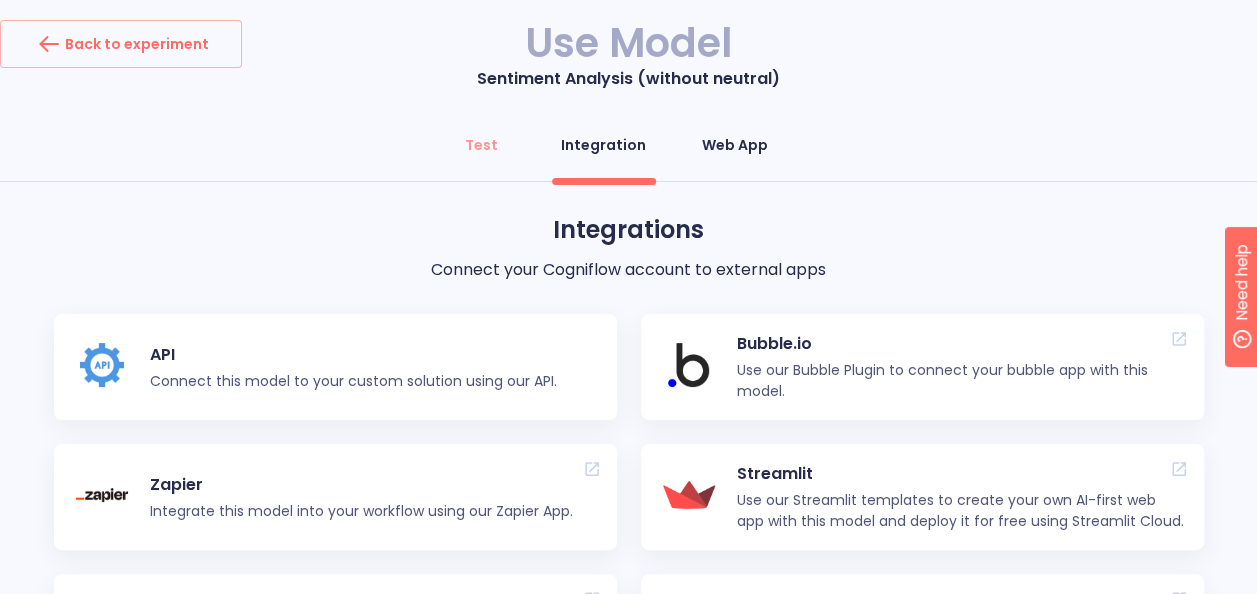 click on "Web App" at bounding box center [735, 145] 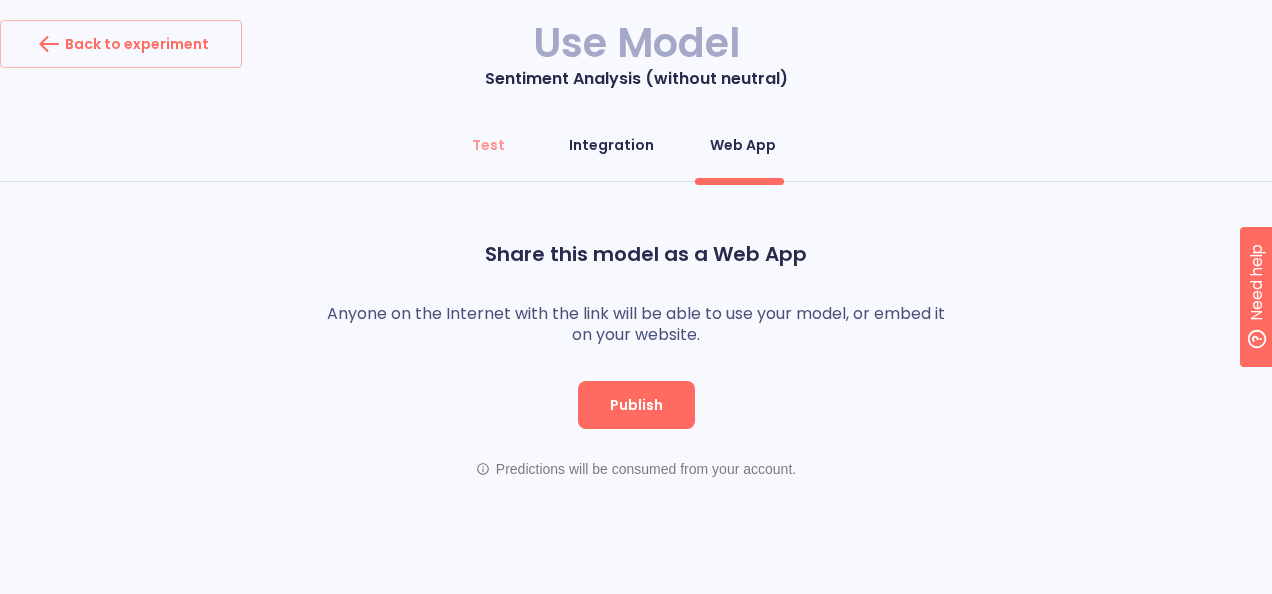 click on "Integration" at bounding box center (611, 145) 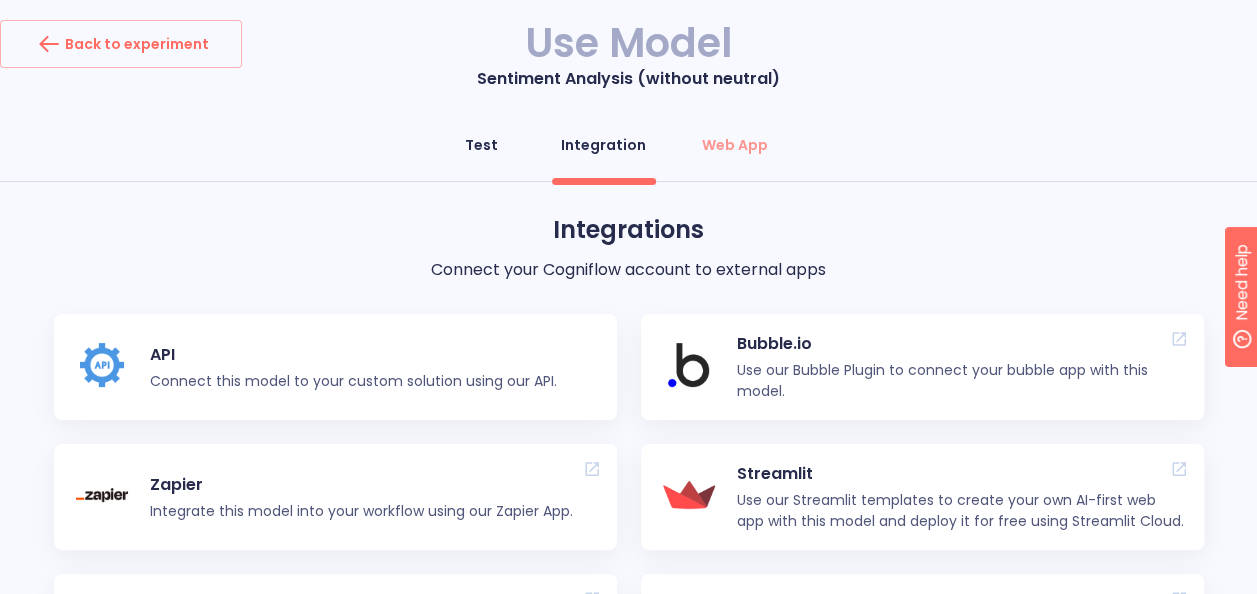 click on "Test" at bounding box center [481, 145] 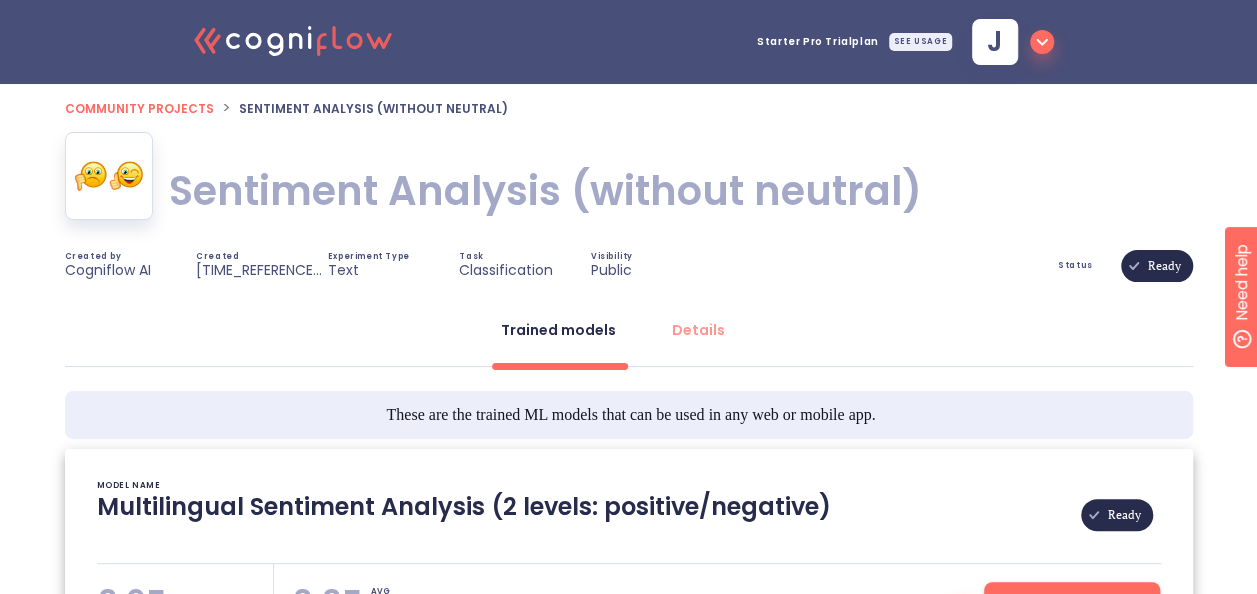 type on "[DATE] - Pretrained Multilingual (en, nl, de, fr, it, es) Sentiment Analysis Model
[DATE] - Model pretrained metrics: ACC: 0.95" 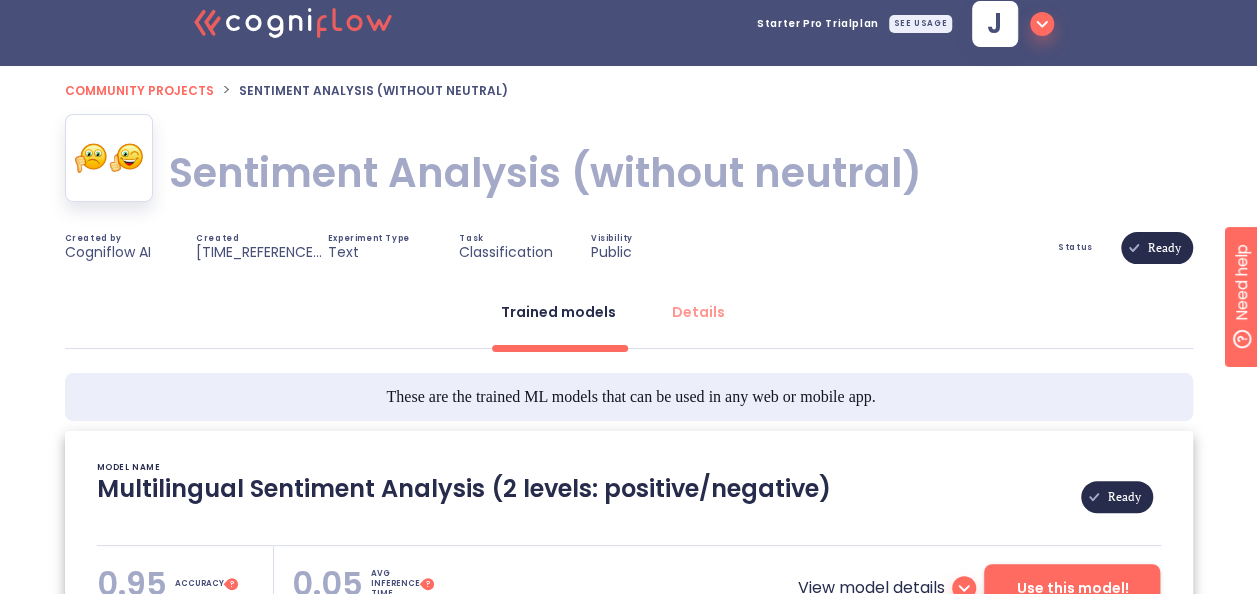 scroll, scrollTop: 0, scrollLeft: 0, axis: both 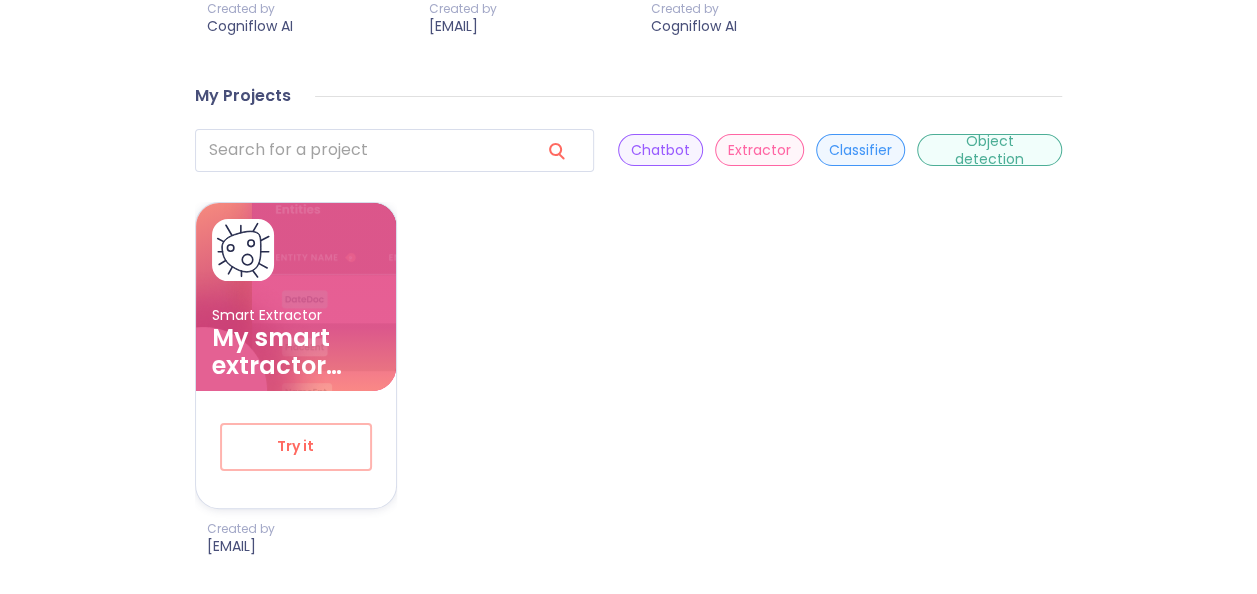 drag, startPoint x: 262, startPoint y: 429, endPoint x: 115, endPoint y: 454, distance: 149.1107 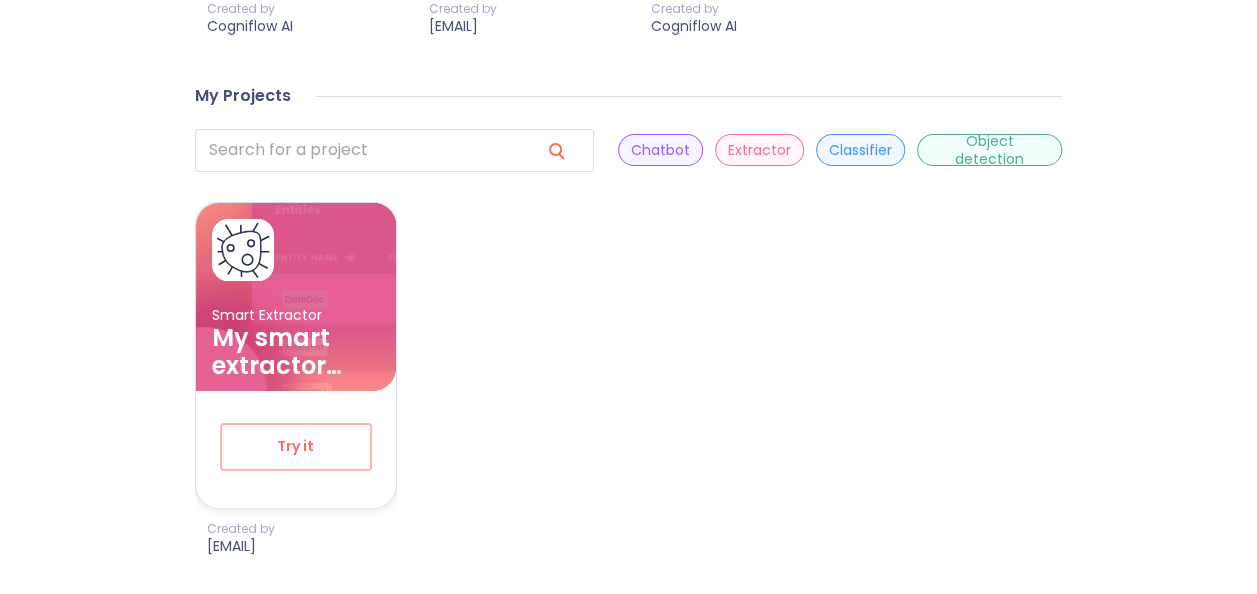 click on "Welcome,  [EMAIL] ! What is Cogniflow? Cogniflow allows you to create AI projects that will make you more productive.
Get started by creating your first project or explore our community projects. New Project (New) Text or Image GenAI Classifiers With GenAI and LLMs you can
create new classifiers in minutes!
Click here to learn more (New) Chat with your Data Table Create a chatbot and start asking
questions about the data table
in your spreadsheets.
Click here to start Latest views Text Classification Sentiment Analysis (without neutral) Try it Created by Cogniflow AI Smart Extractor My smart extractor project Try it Created by [EMAIL] Audio Speech2Text Transcribe Audio (multi-lingual speech recognition) Try it Created by Cogniflow AI My Projects ​ Chatbot Extractor Classifier Object detection Smart Extractor My smart extractor project Try it Created by [EMAIL]" at bounding box center (628, -227) 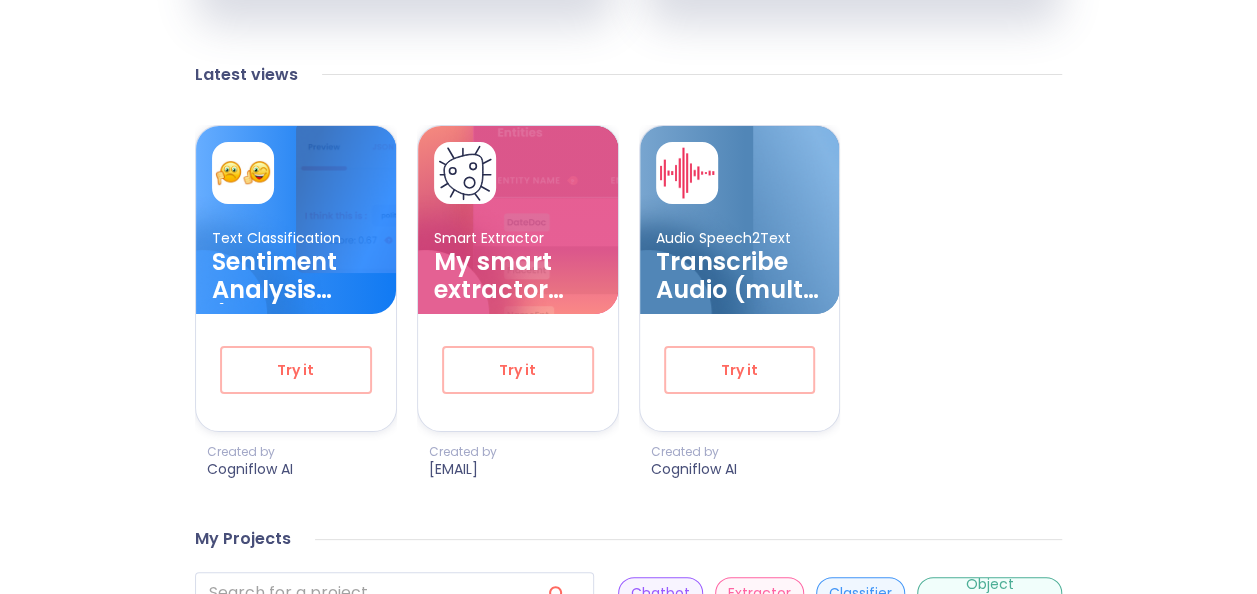 scroll, scrollTop: 628, scrollLeft: 0, axis: vertical 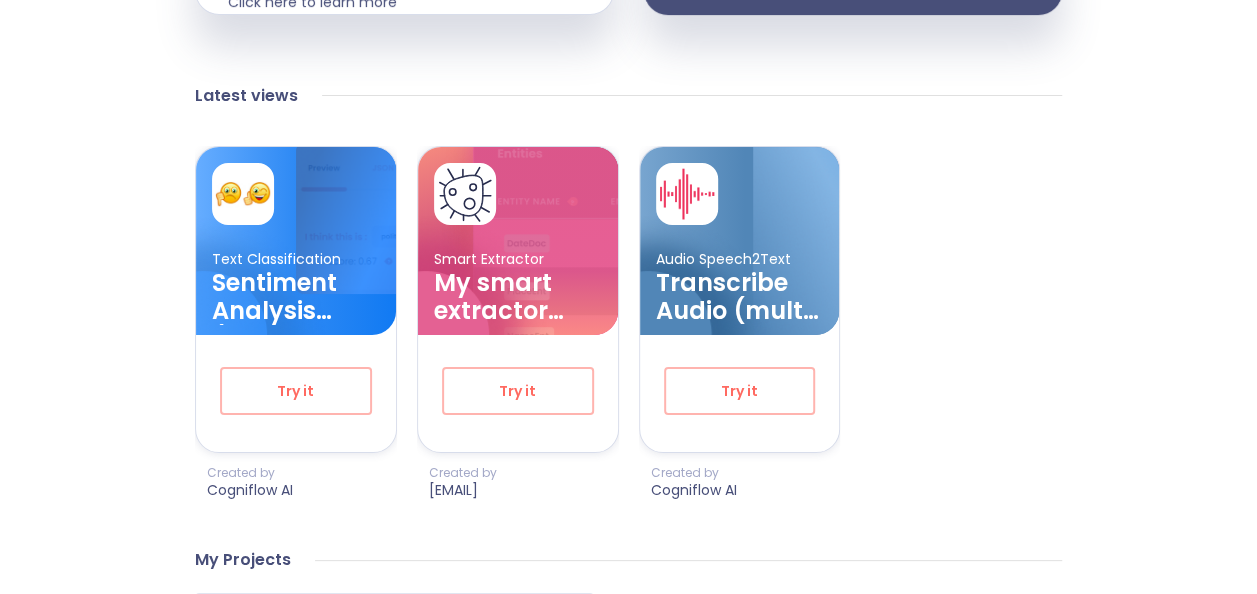 drag, startPoint x: 482, startPoint y: 386, endPoint x: 128, endPoint y: 396, distance: 354.1412 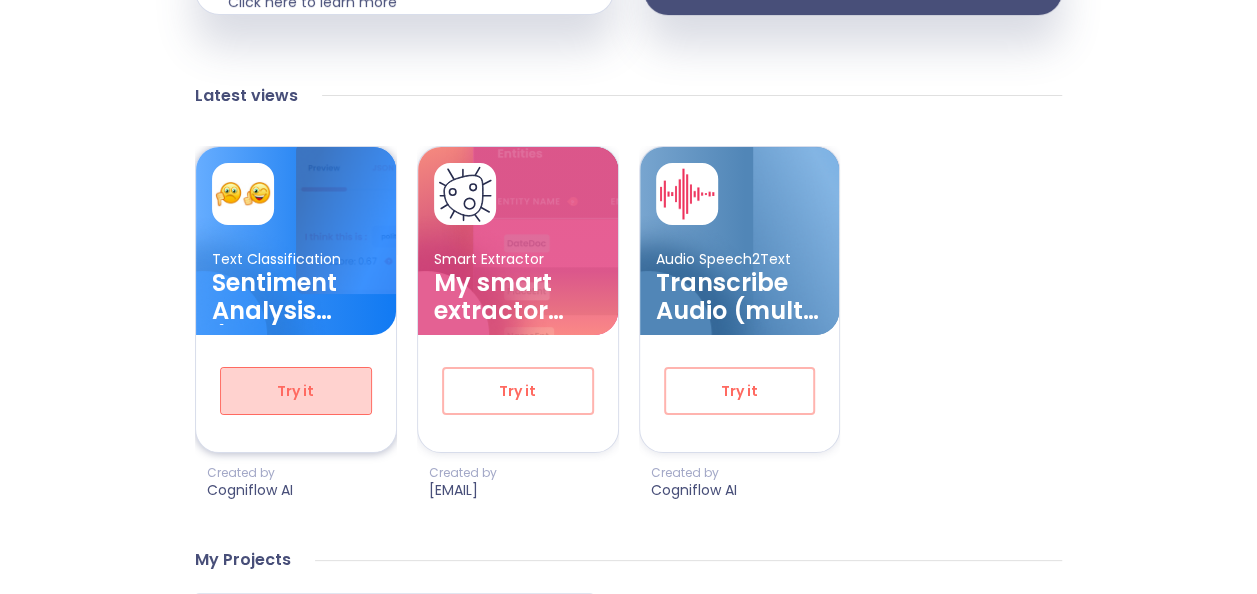 click on "Try it" at bounding box center (296, 391) 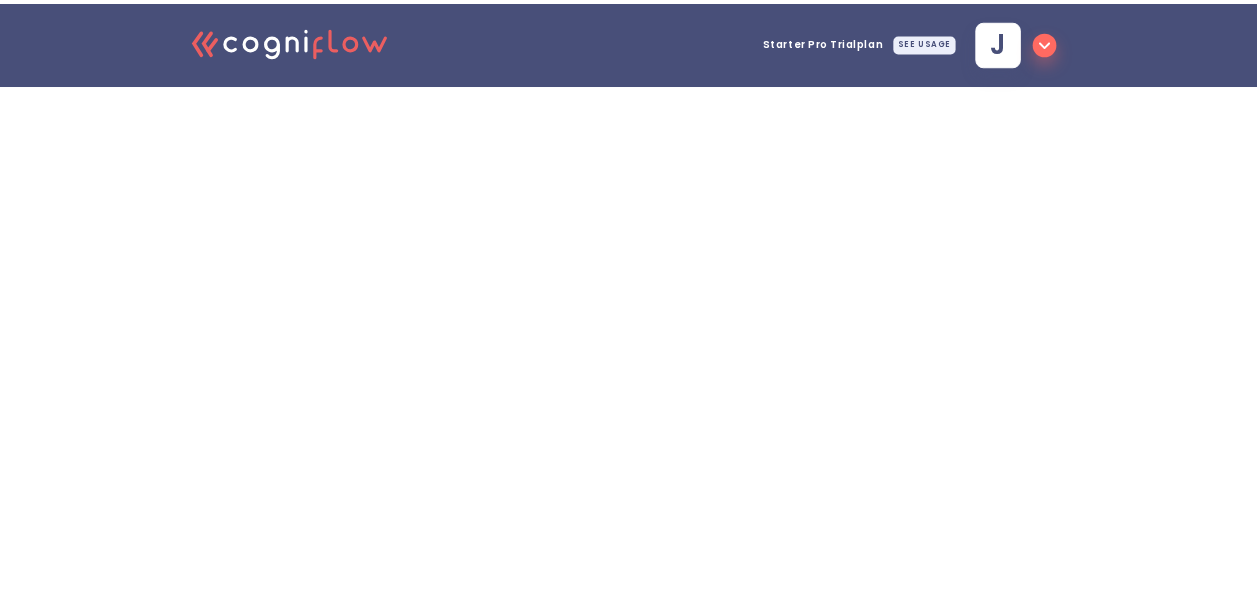 scroll, scrollTop: 0, scrollLeft: 0, axis: both 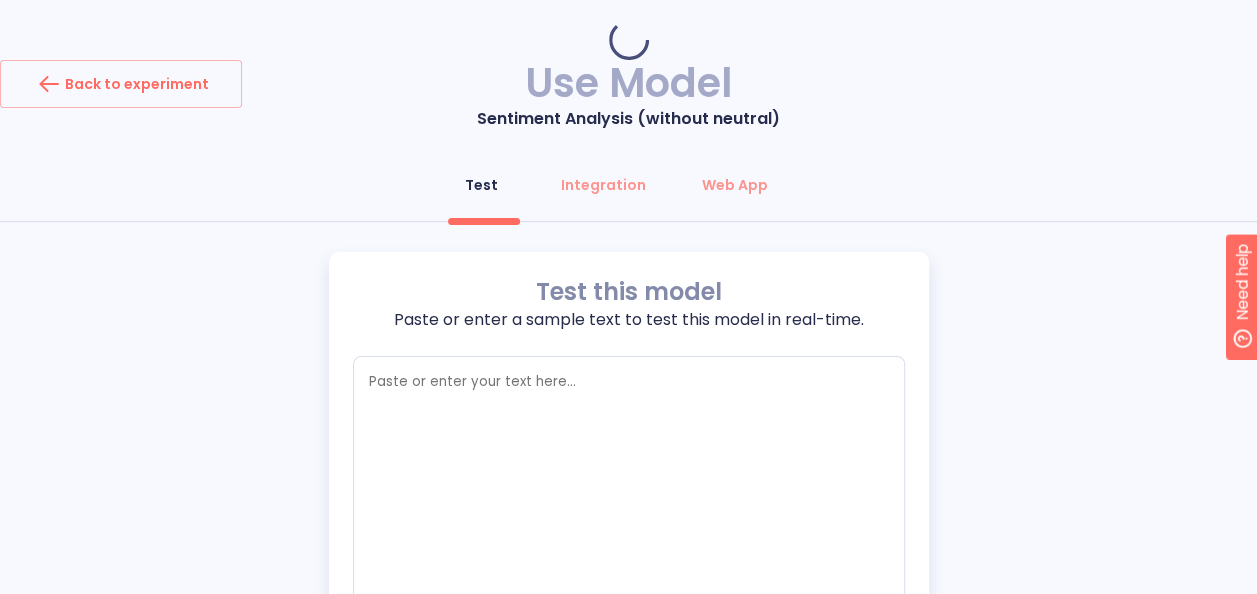 type on "x" 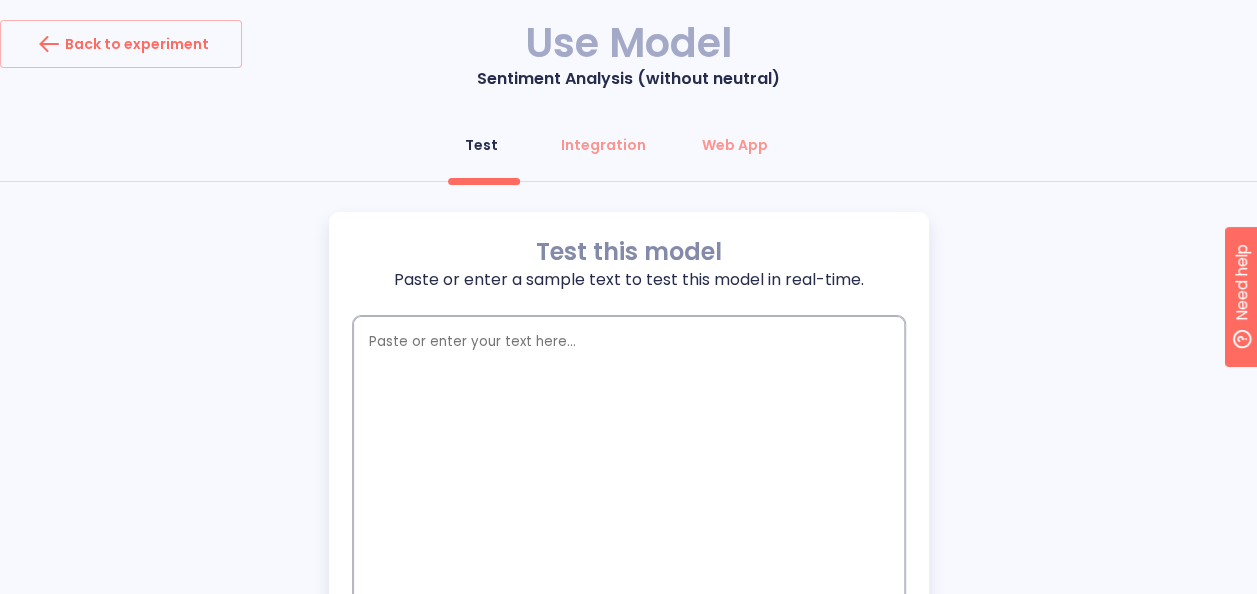 click at bounding box center [629, 476] 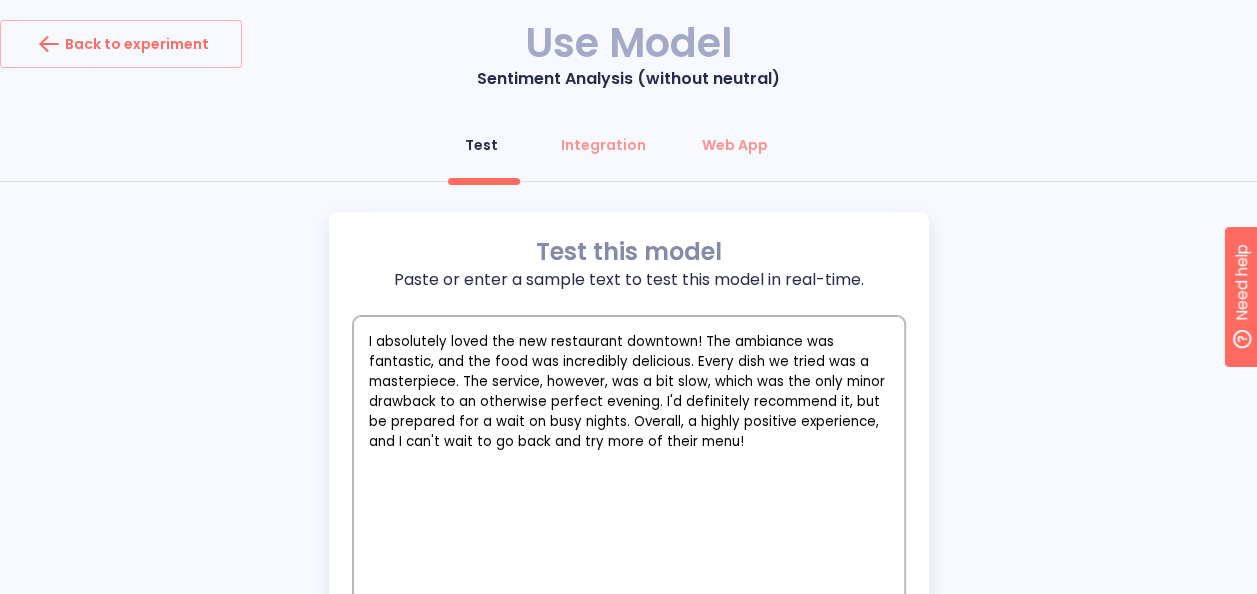 type on "I absolutely loved the new restaurant downtown! The ambiance was fantastic, and the food was incredibly delicious. Every dish we tried was a masterpiece. The service, however, was a bit slow, which was the only minor drawback to an otherwise perfect evening. I'd definitely recommend it, but be prepared for a wait on busy nights. Overall, a highly positive experience, and I can't wait to go back and try more of their menu!" 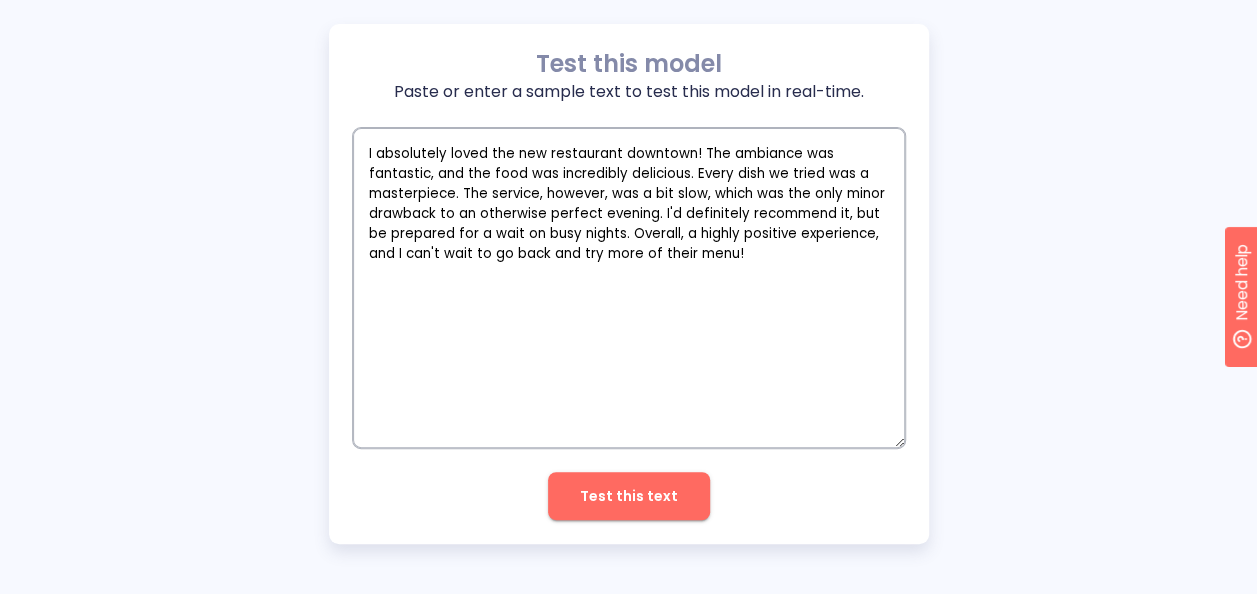 type on "I absolutely loved the new restaurant downtown! The ambiance was fantastic, and the food was incredibly delicious. Every dish we tried was a masterpiece. The service, however, was a bit slow, which was the only minor drawback to an otherwise perfect evening. I'd definitely recommend it, but be prepared for a wait on busy nights. Overall, a highly positive experience, and I can't wait to go back and try more of their menu!" 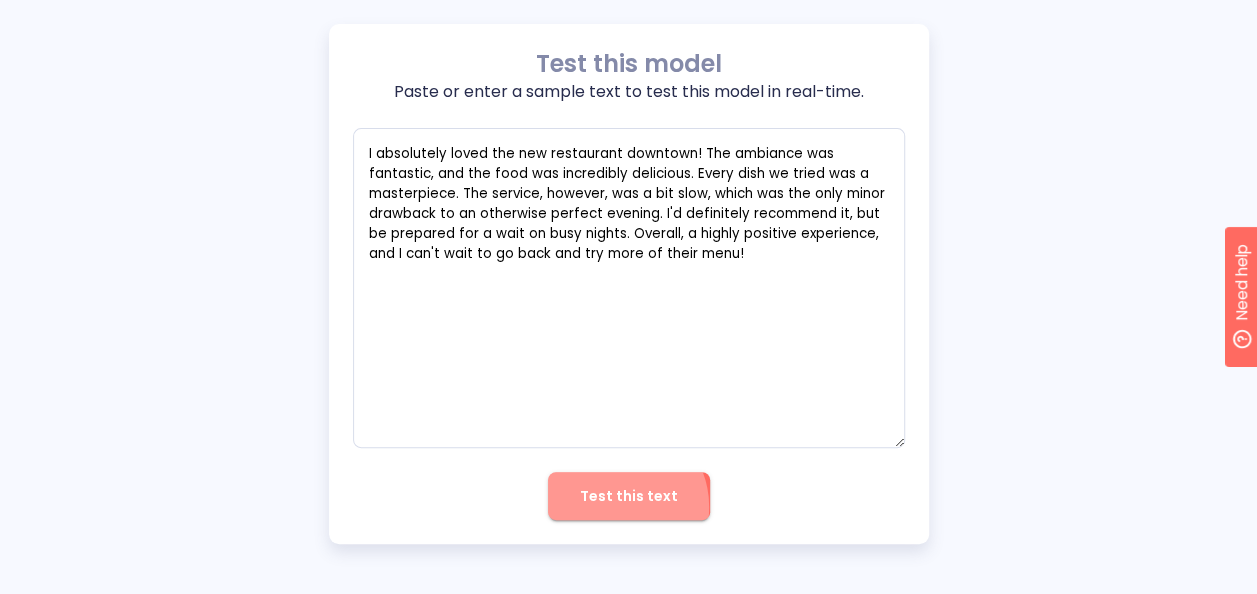 click on "Test this text" at bounding box center (629, 496) 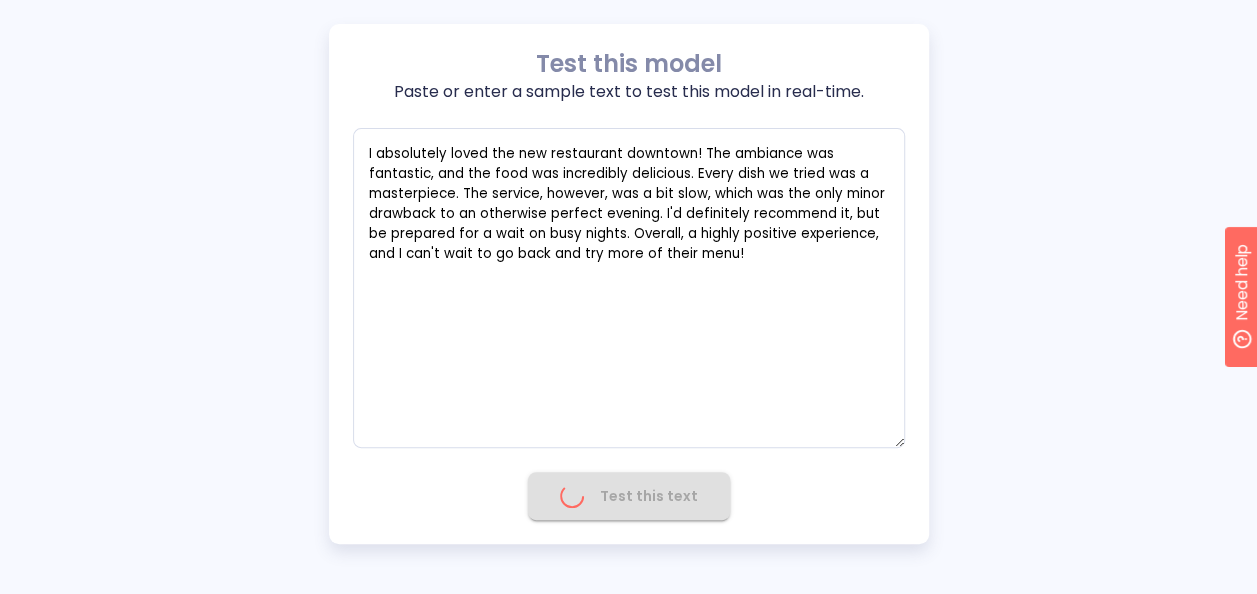 type on "x" 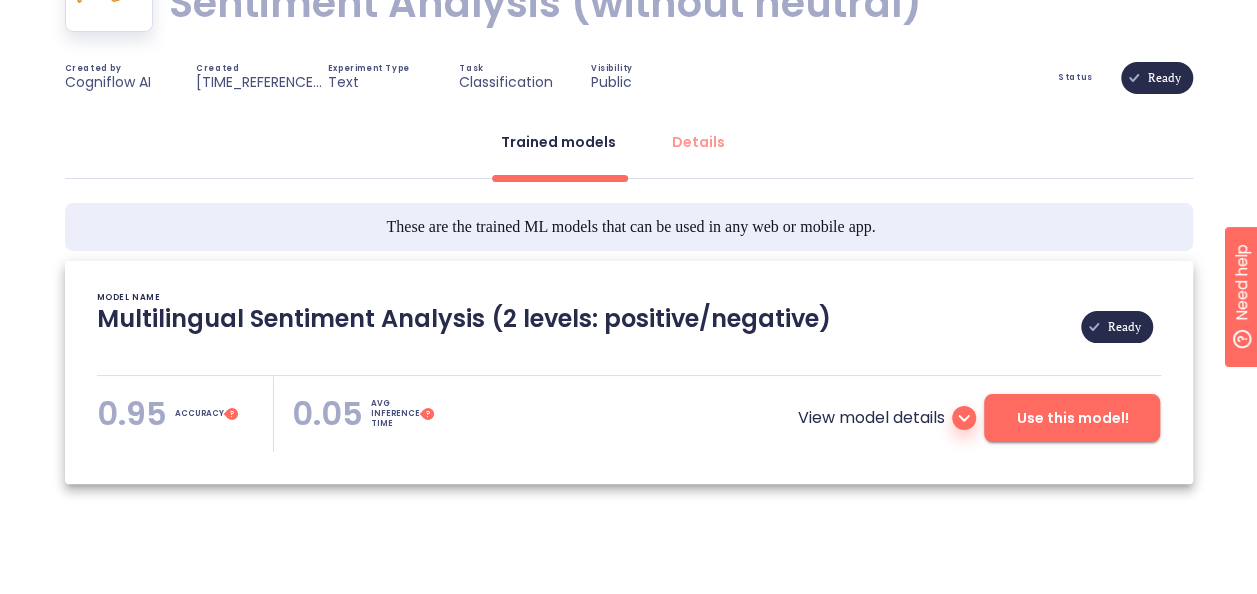scroll, scrollTop: 0, scrollLeft: 0, axis: both 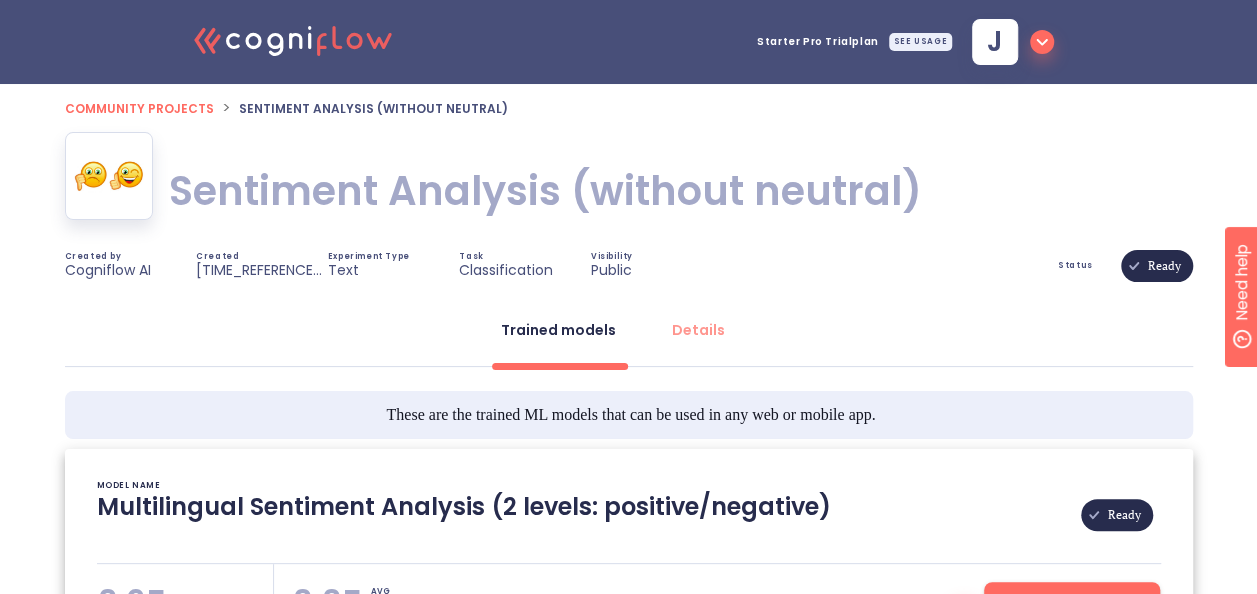 type on "[DATE] - Pretrained Multilingual (en, nl, de, fr, it, es) Sentiment Analysis Model
[DATE] - Model pretrained metrics: ACC: 0.95" 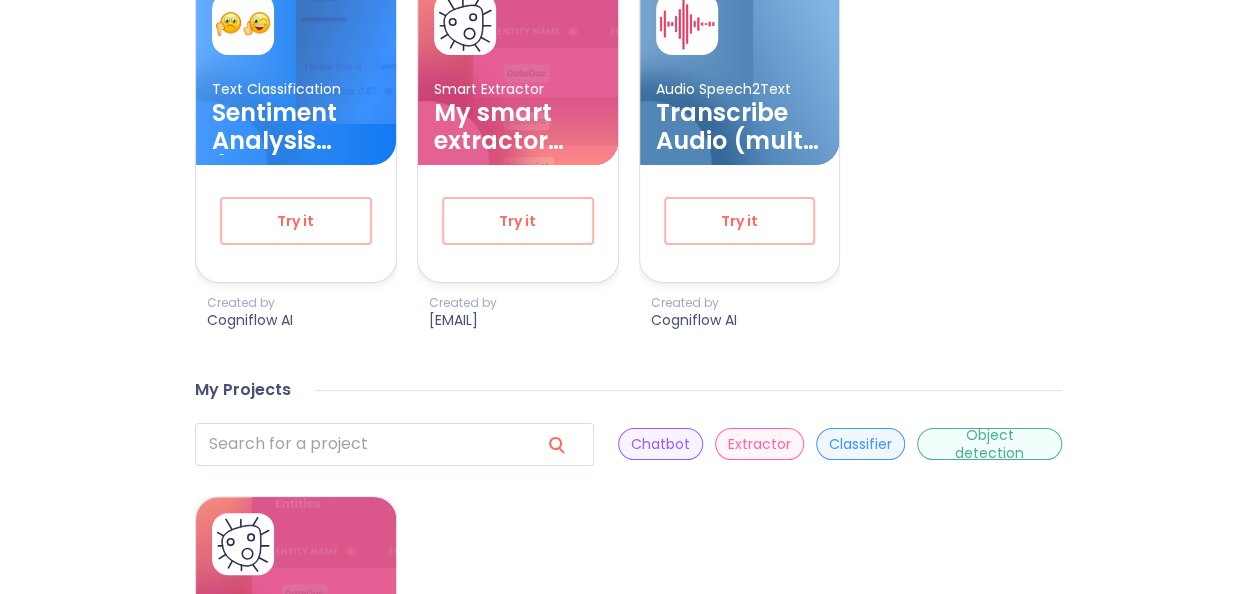 scroll, scrollTop: 774, scrollLeft: 0, axis: vertical 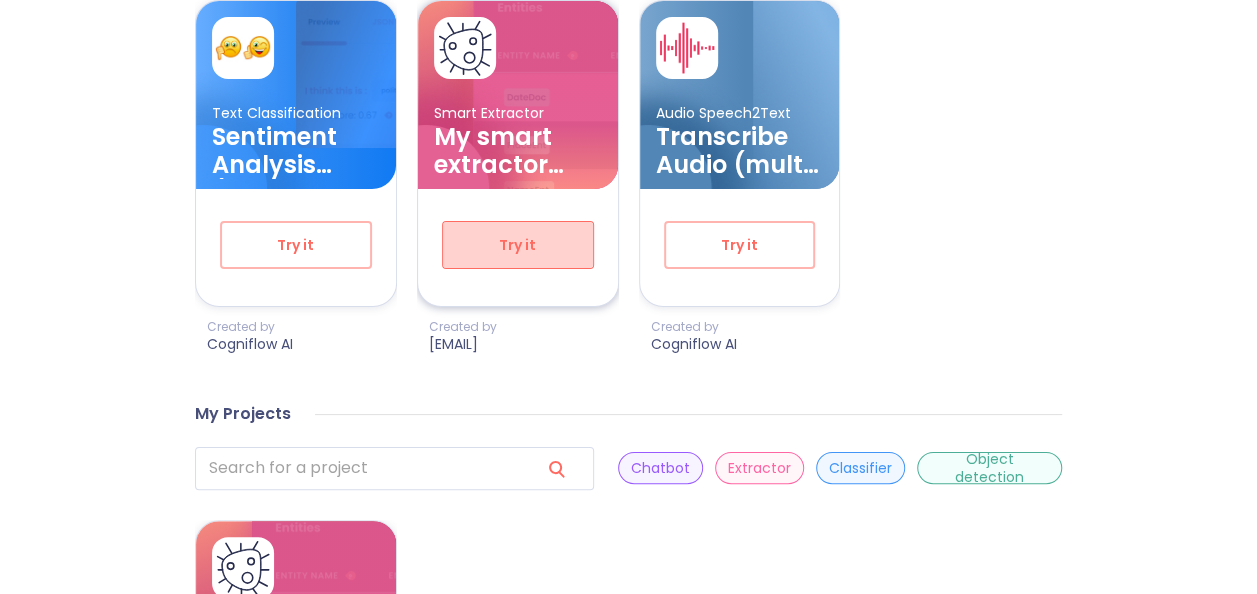 click on "Try it" at bounding box center (518, 245) 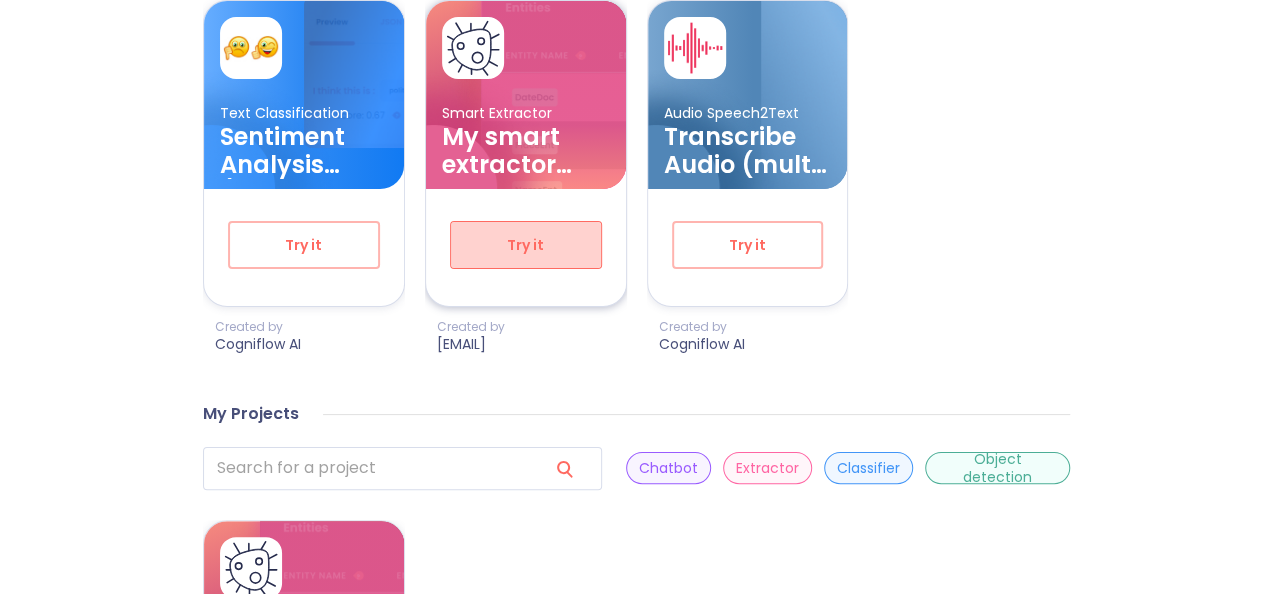 scroll, scrollTop: 0, scrollLeft: 0, axis: both 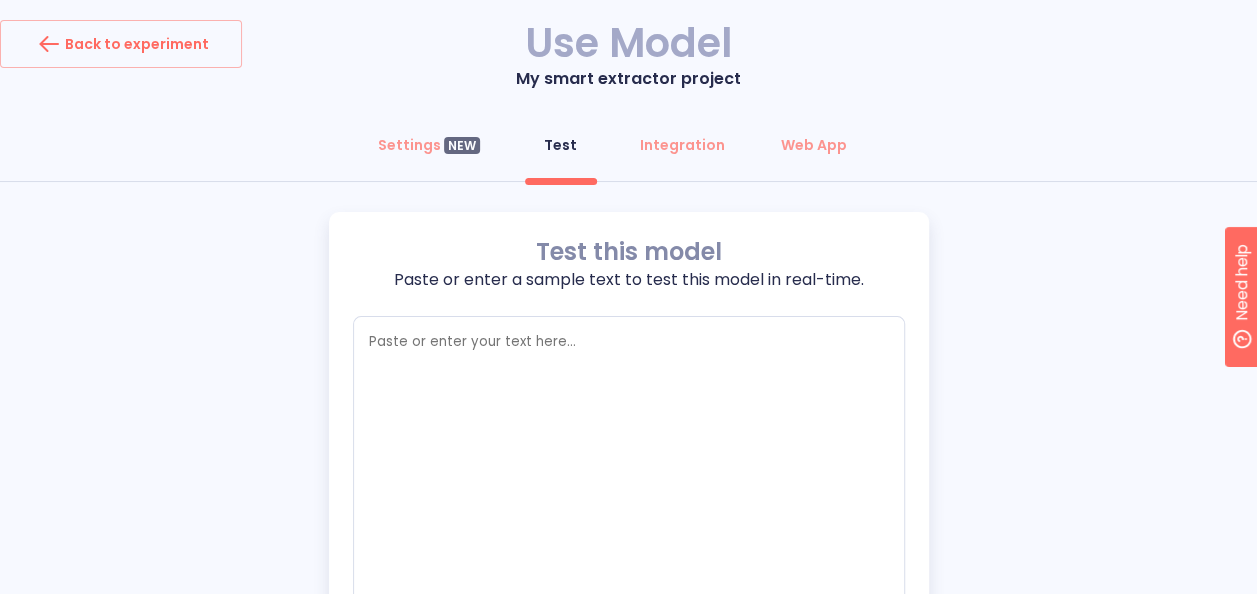 type on "x" 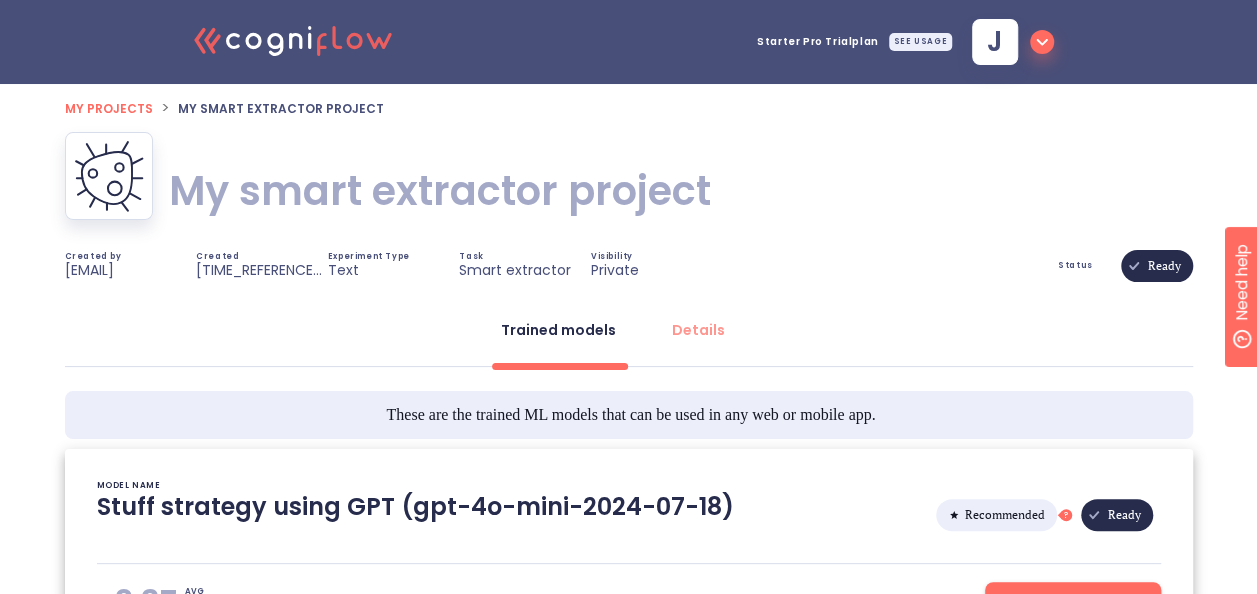click 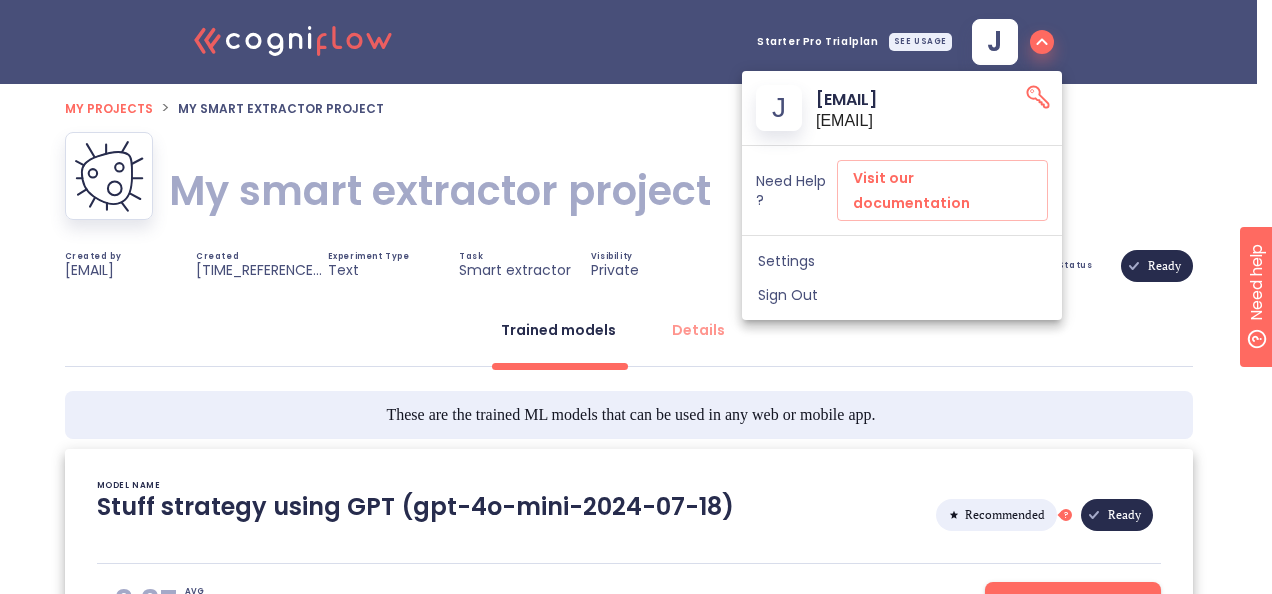 click at bounding box center (636, 297) 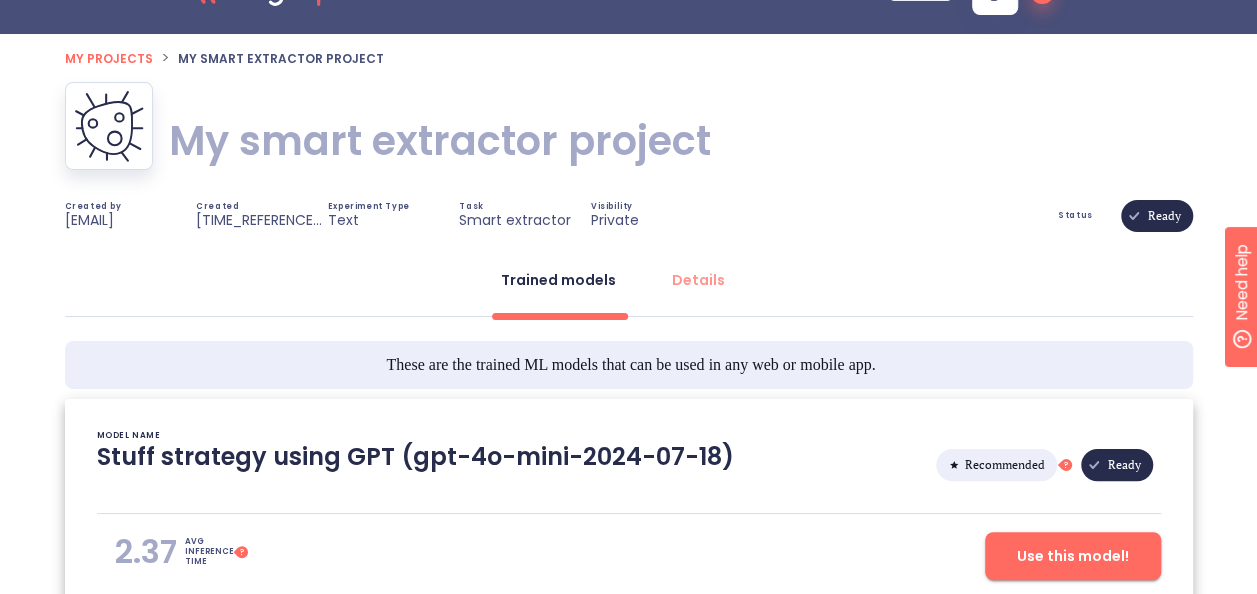 scroll, scrollTop: 0, scrollLeft: 0, axis: both 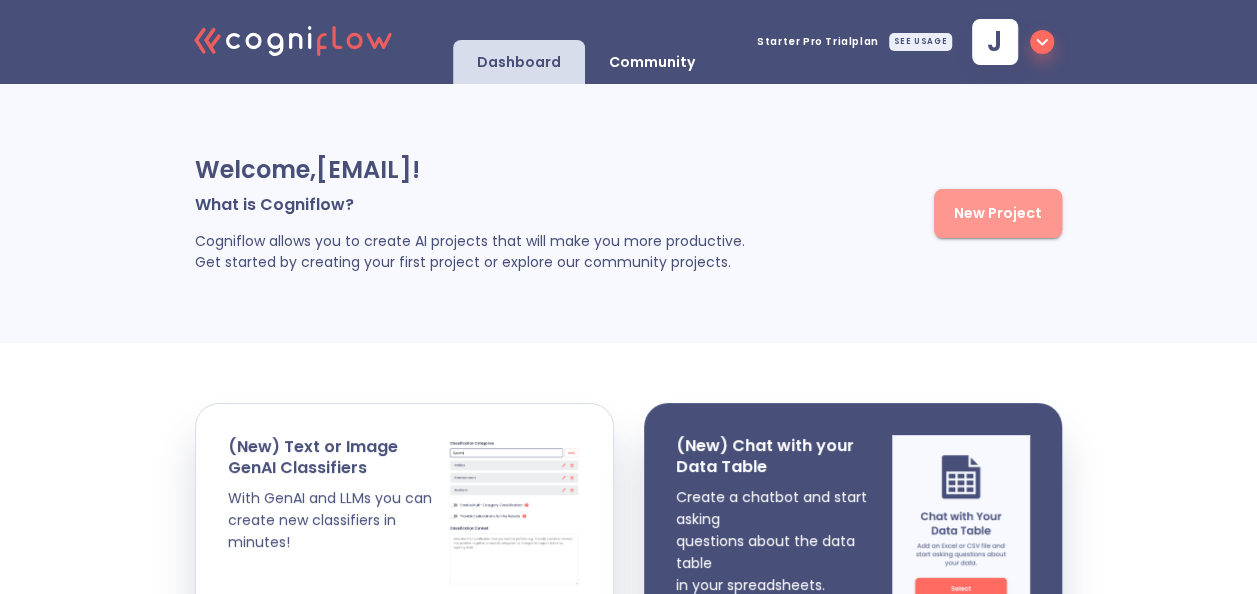 click on "New Project" at bounding box center (998, 213) 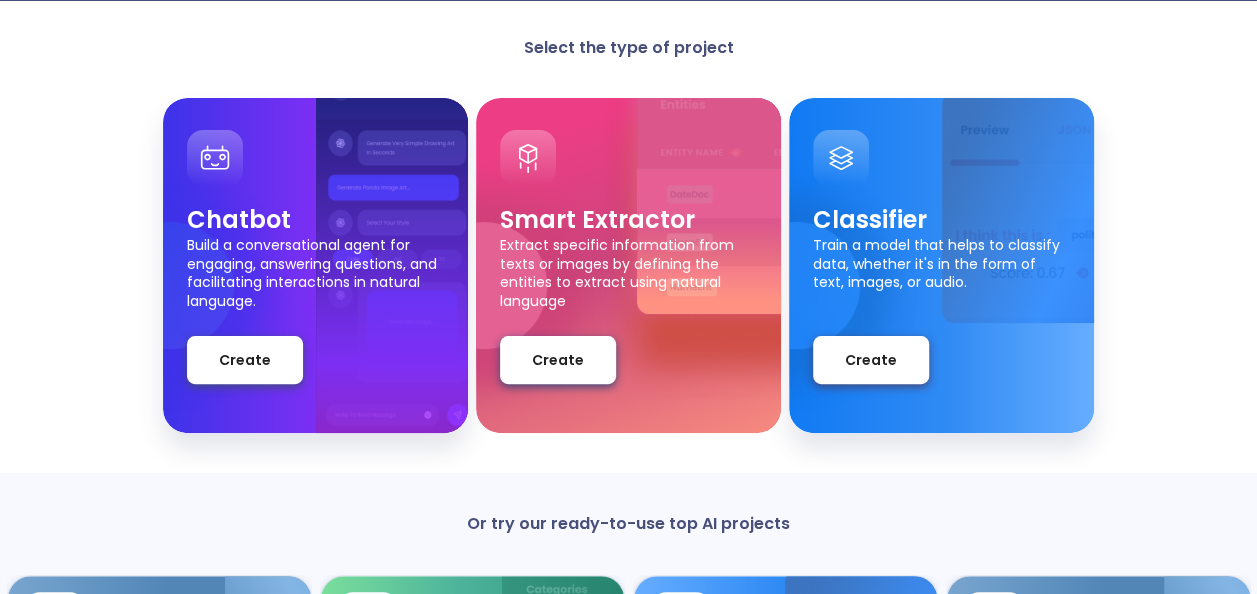 scroll, scrollTop: 130, scrollLeft: 0, axis: vertical 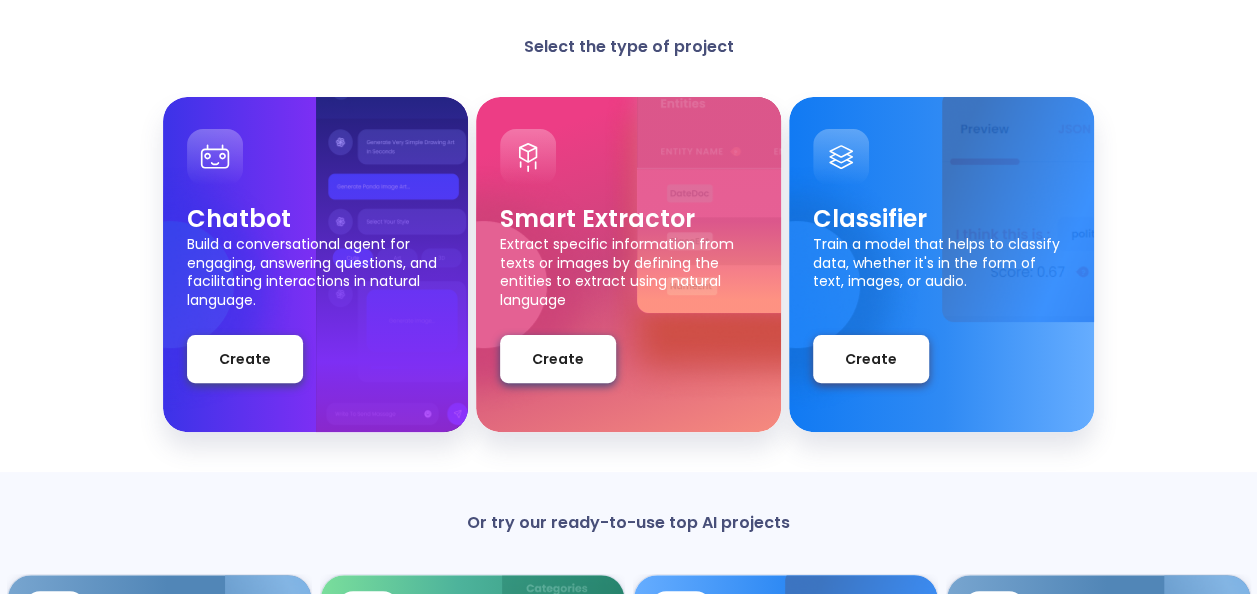 drag, startPoint x: 549, startPoint y: 365, endPoint x: 450, endPoint y: 511, distance: 176.40012 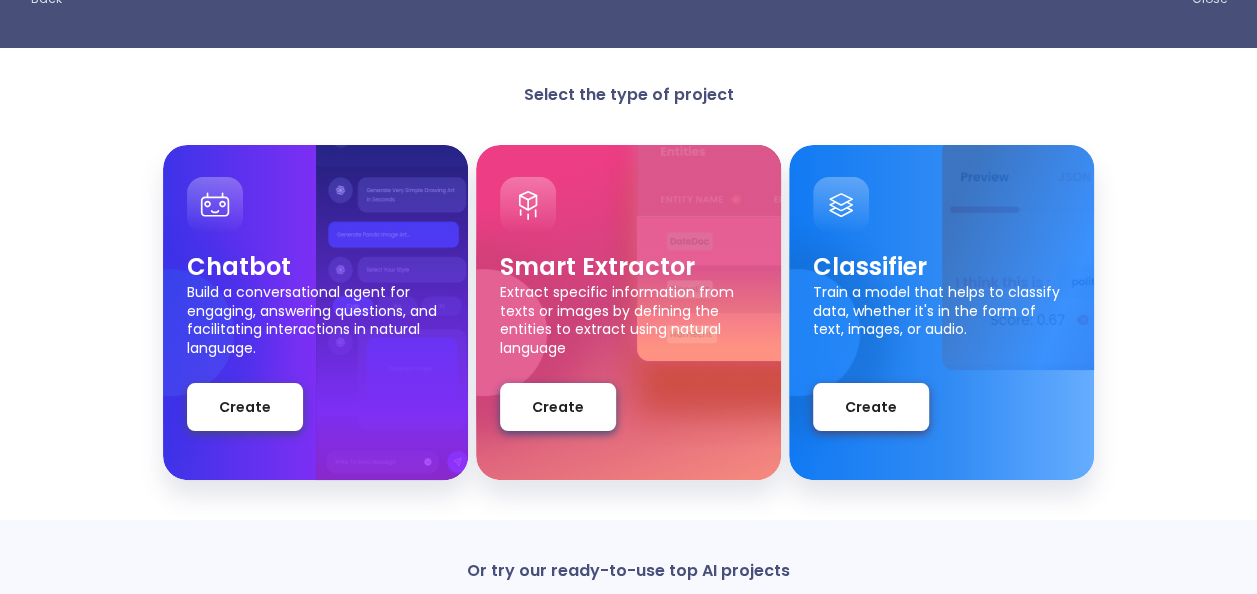 scroll, scrollTop: 0, scrollLeft: 0, axis: both 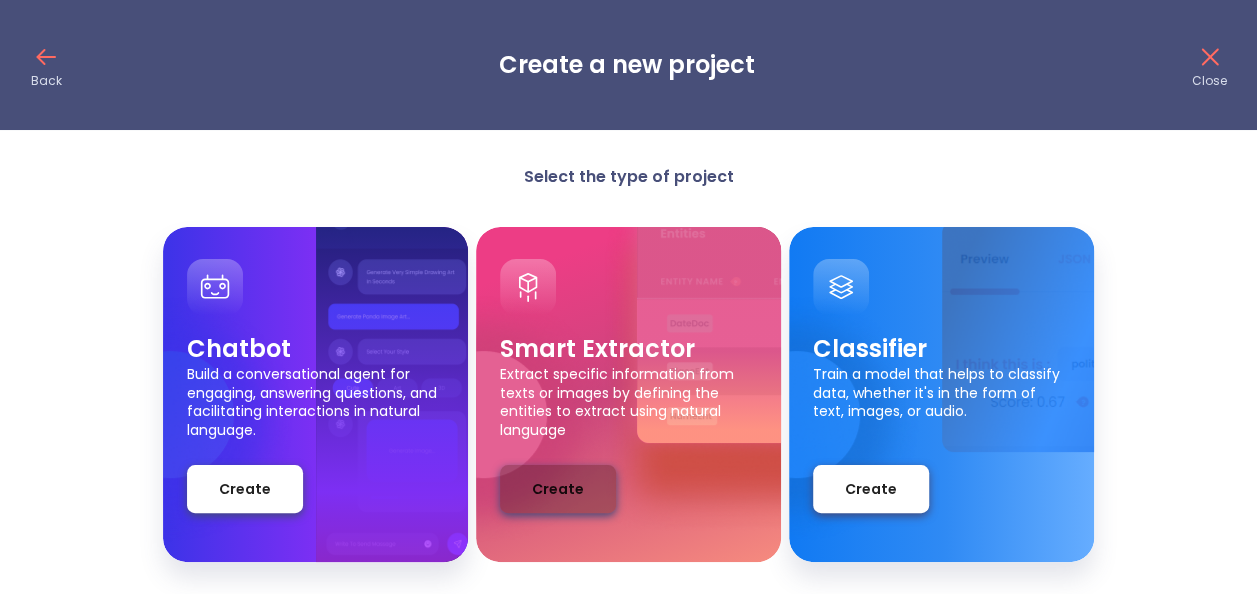 click on "Create" at bounding box center (558, 489) 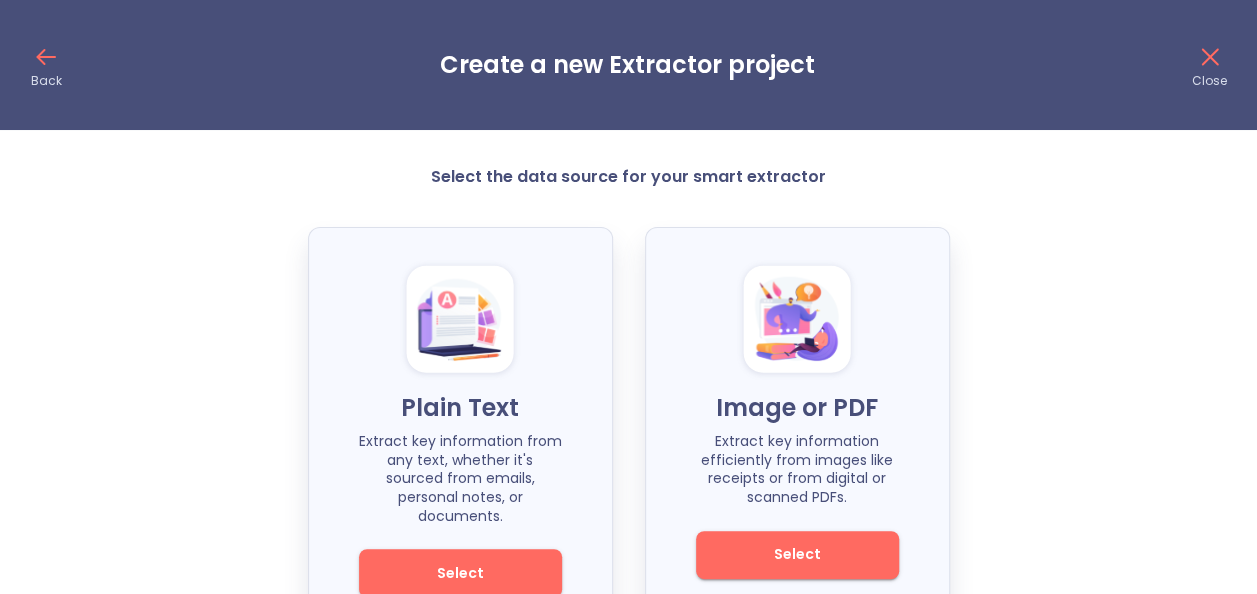 scroll, scrollTop: 52, scrollLeft: 0, axis: vertical 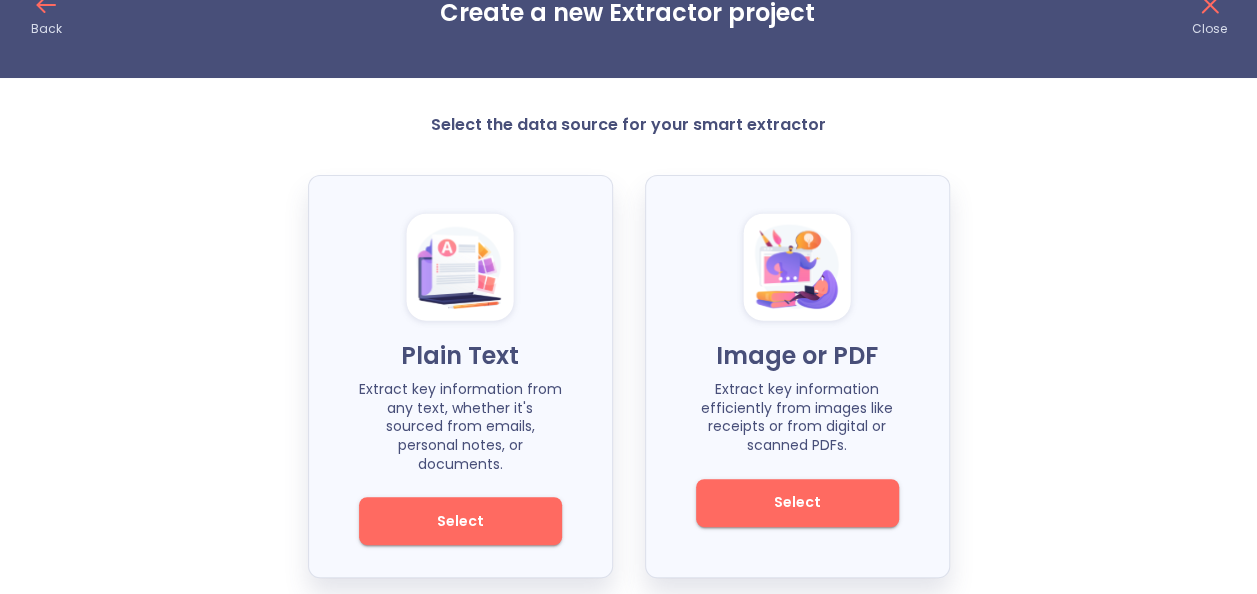 drag, startPoint x: 761, startPoint y: 498, endPoint x: 879, endPoint y: 572, distance: 139.28389 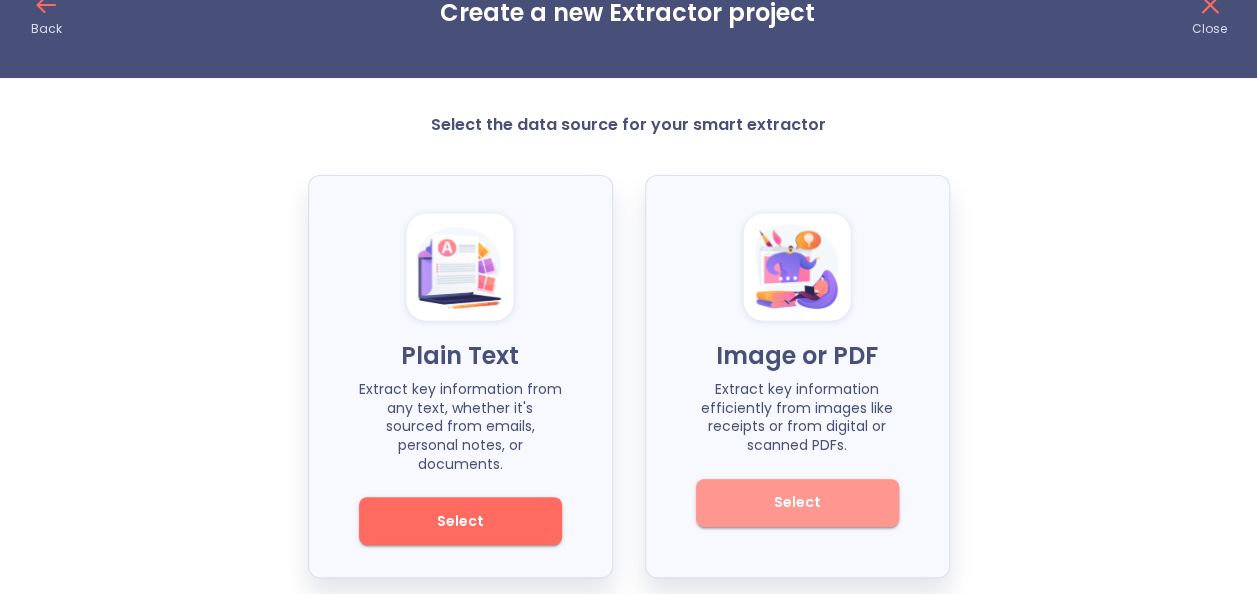 click on "Select" at bounding box center [797, 502] 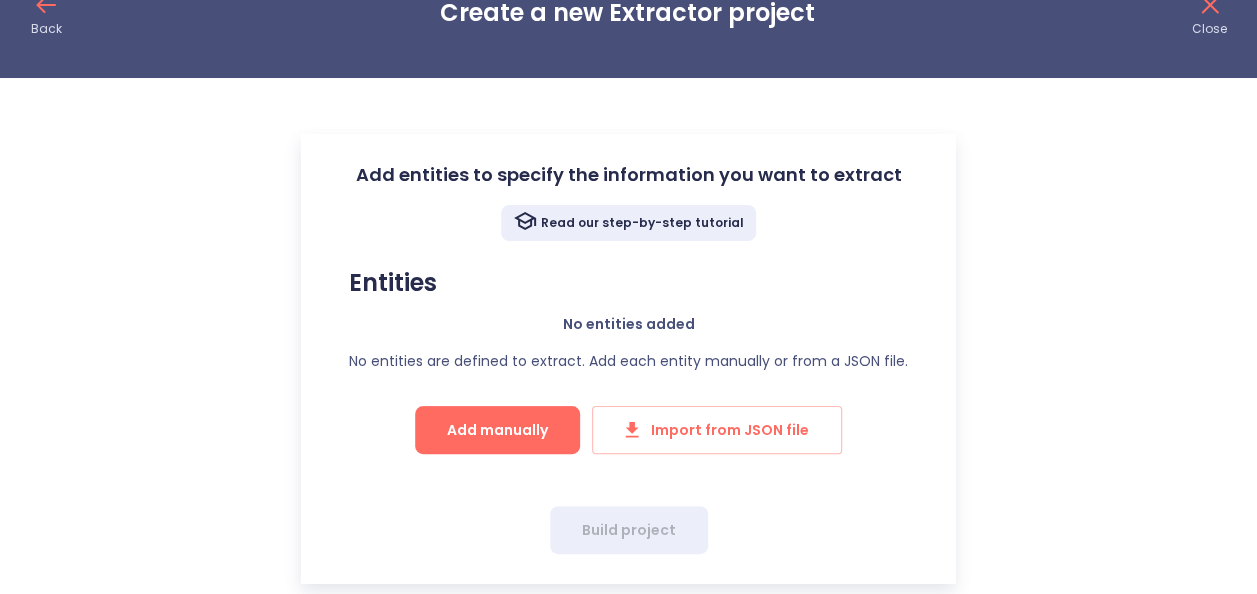 click 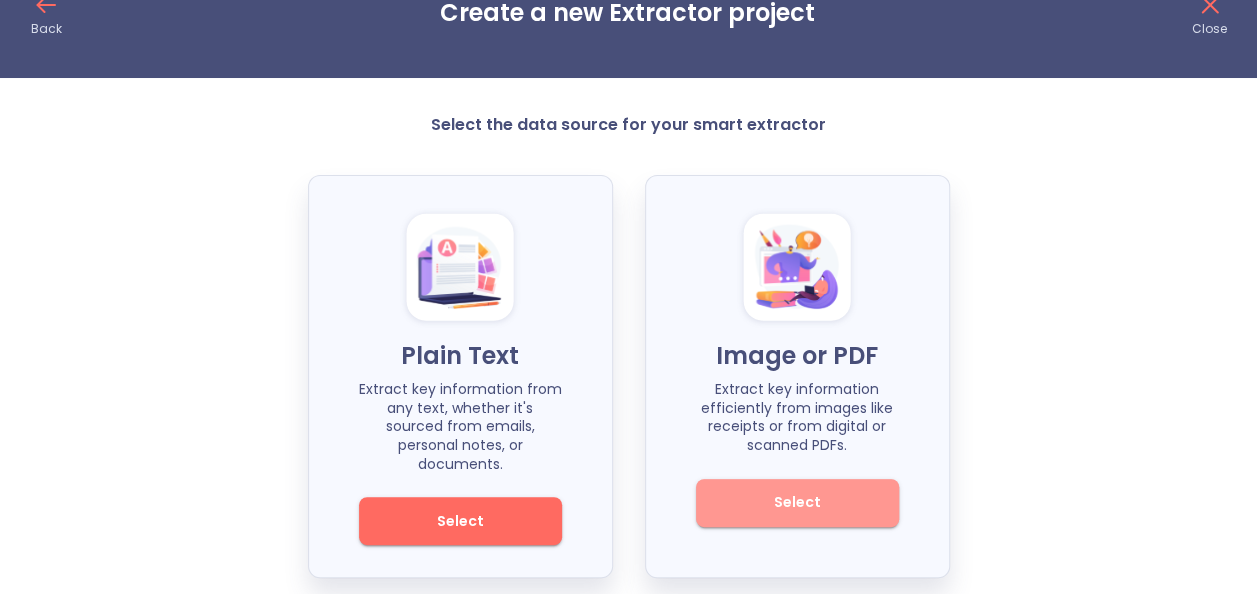 click on "Select" at bounding box center (797, 502) 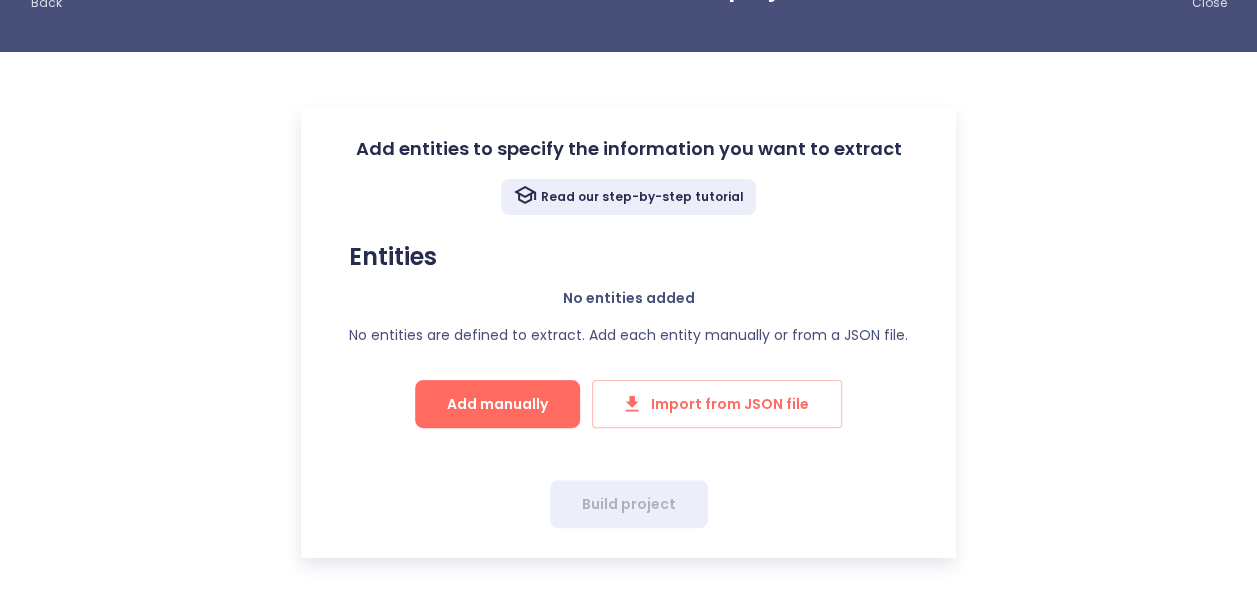 scroll, scrollTop: 0, scrollLeft: 0, axis: both 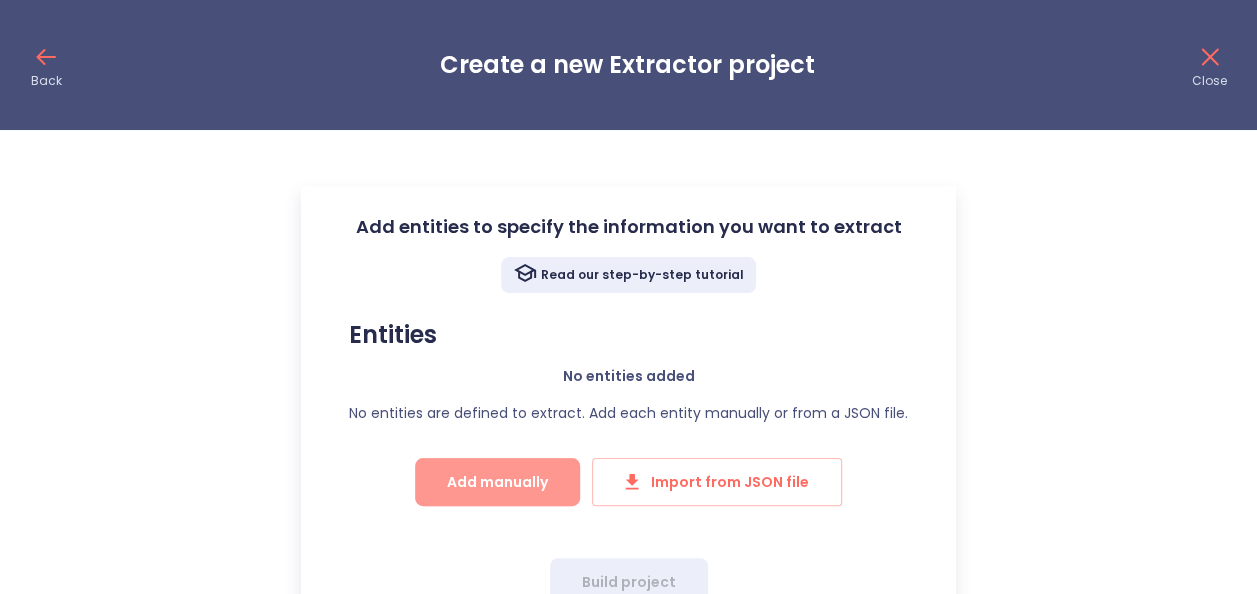 click on "Add manually" at bounding box center [497, 482] 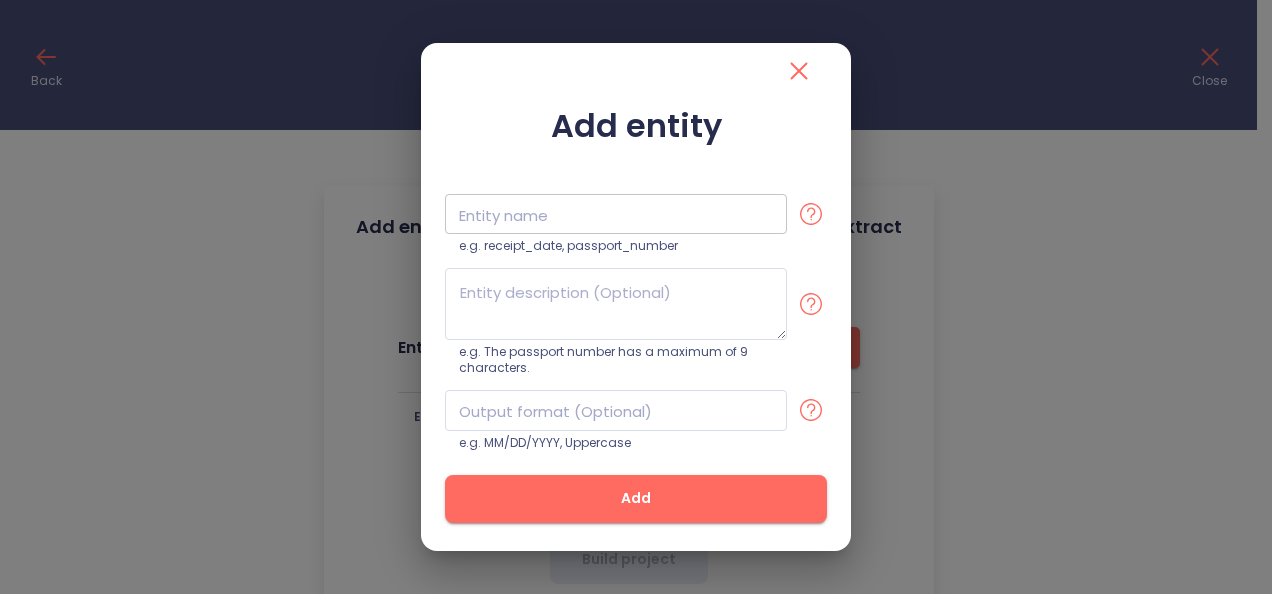 click at bounding box center [616, 214] 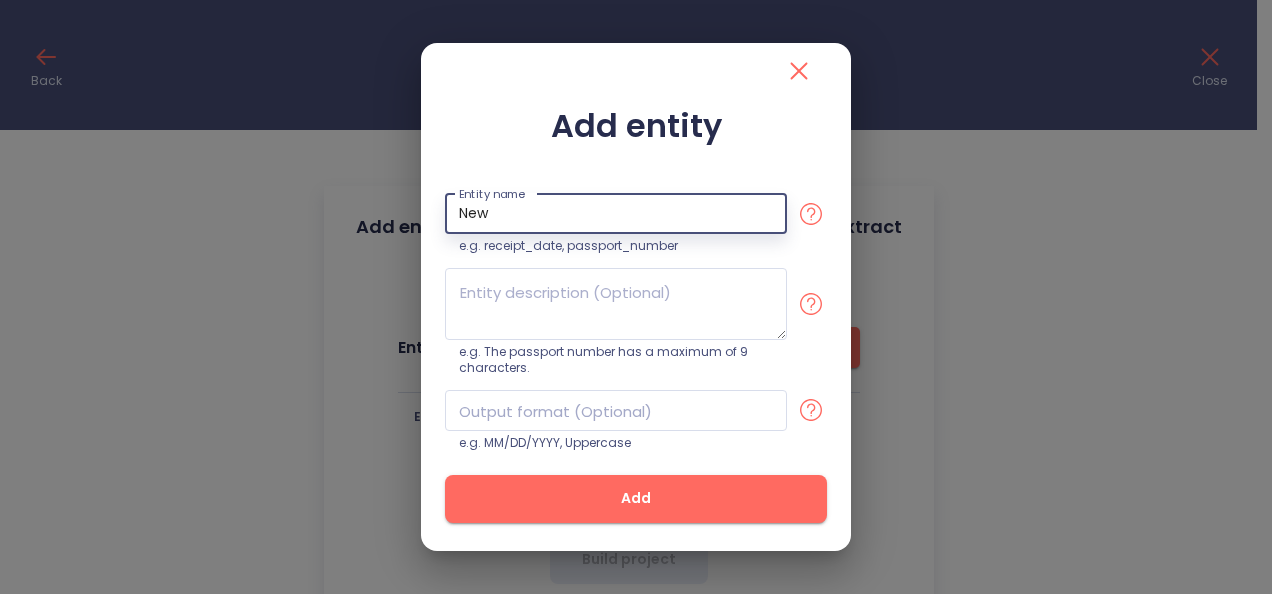 type on "New" 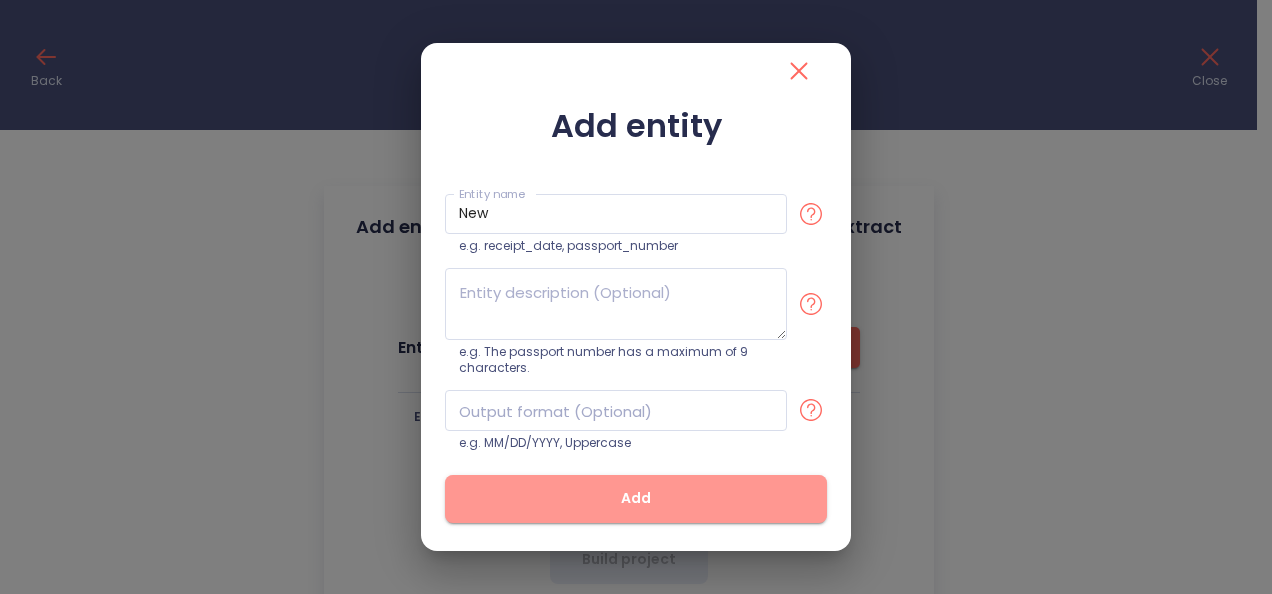click on "Add" at bounding box center [636, 499] 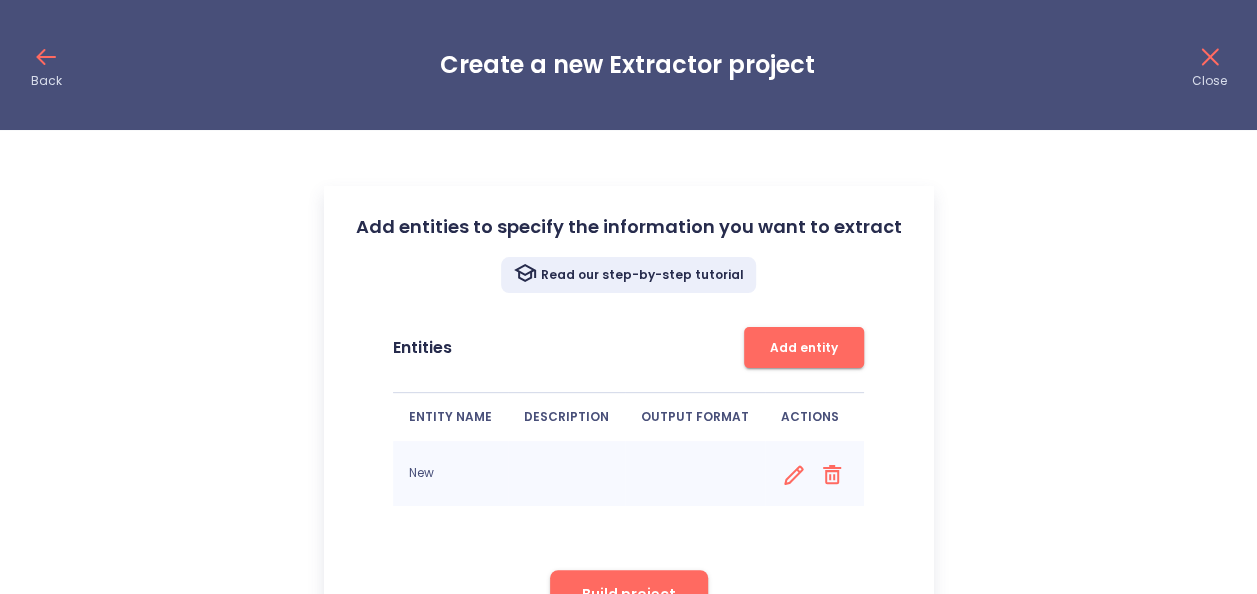 scroll, scrollTop: 89, scrollLeft: 0, axis: vertical 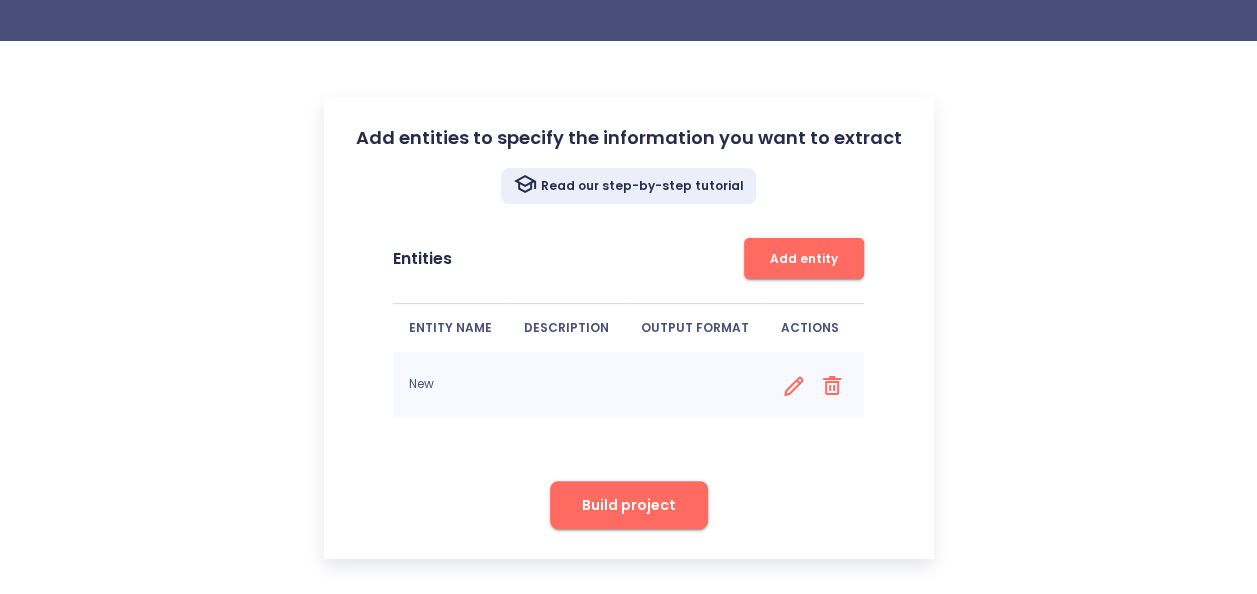 click on "Build project" at bounding box center (629, 505) 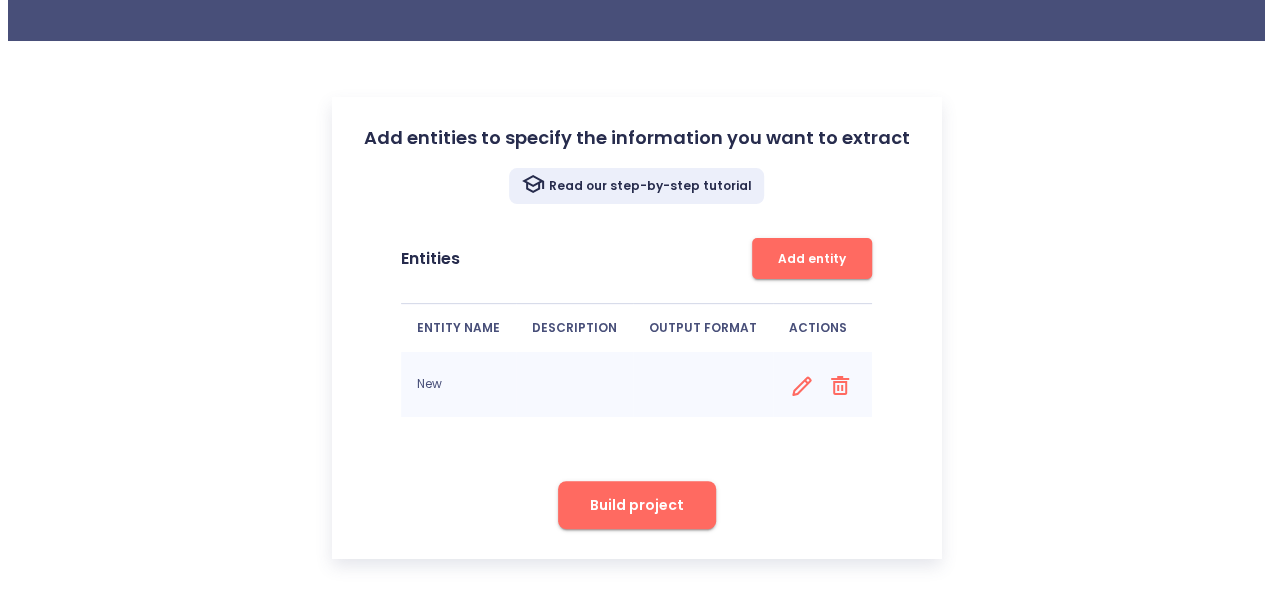 scroll, scrollTop: 0, scrollLeft: 0, axis: both 